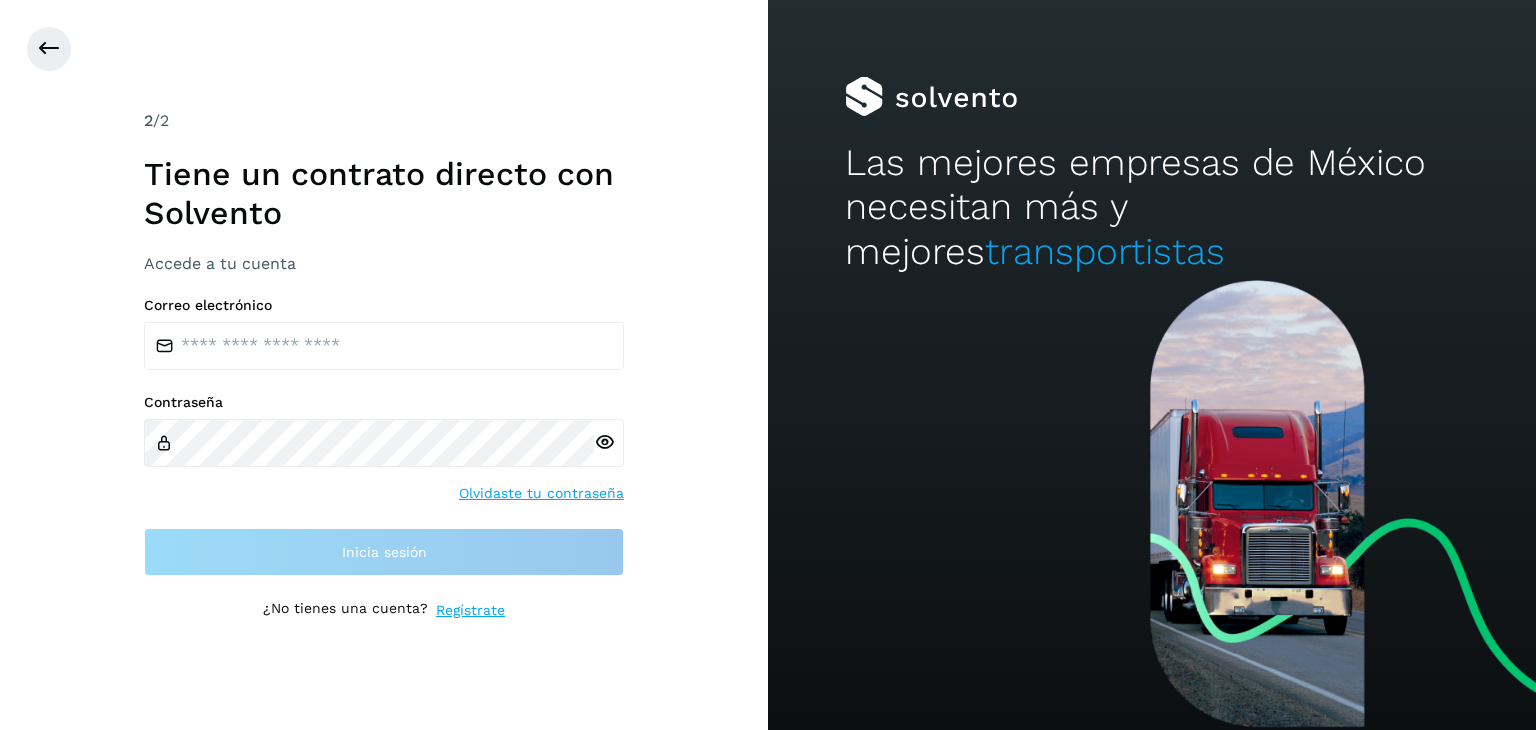 scroll, scrollTop: 0, scrollLeft: 0, axis: both 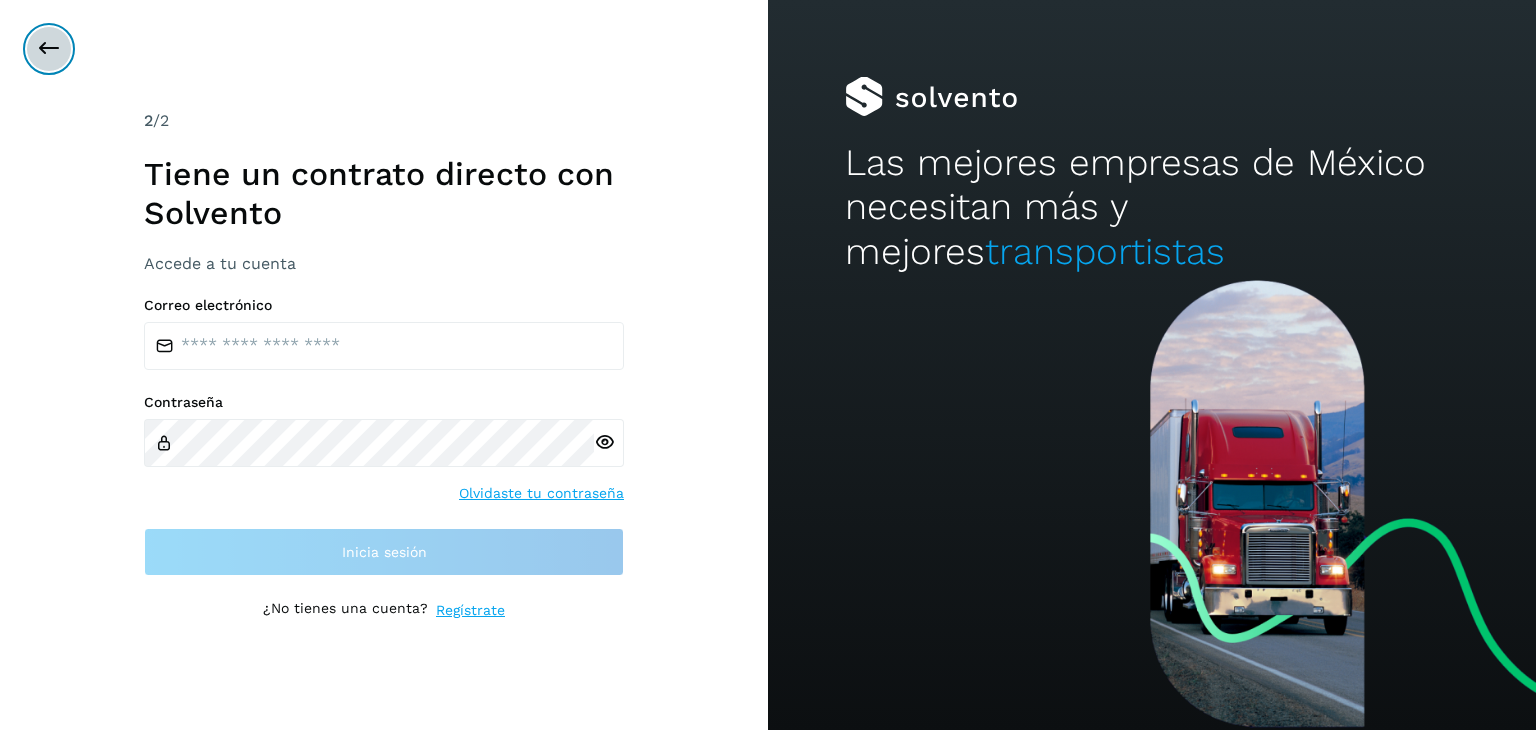 click at bounding box center (49, 49) 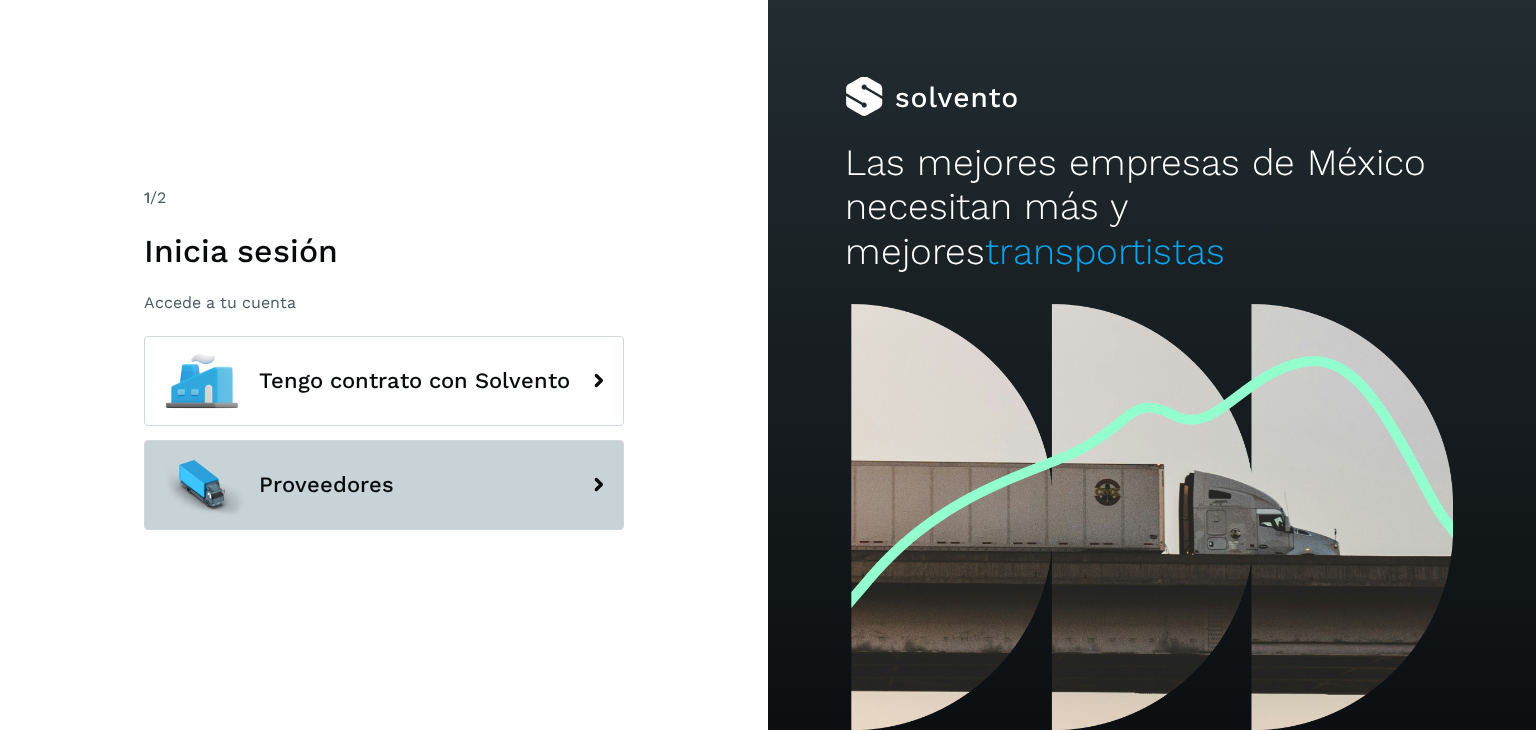 click on "Proveedores" 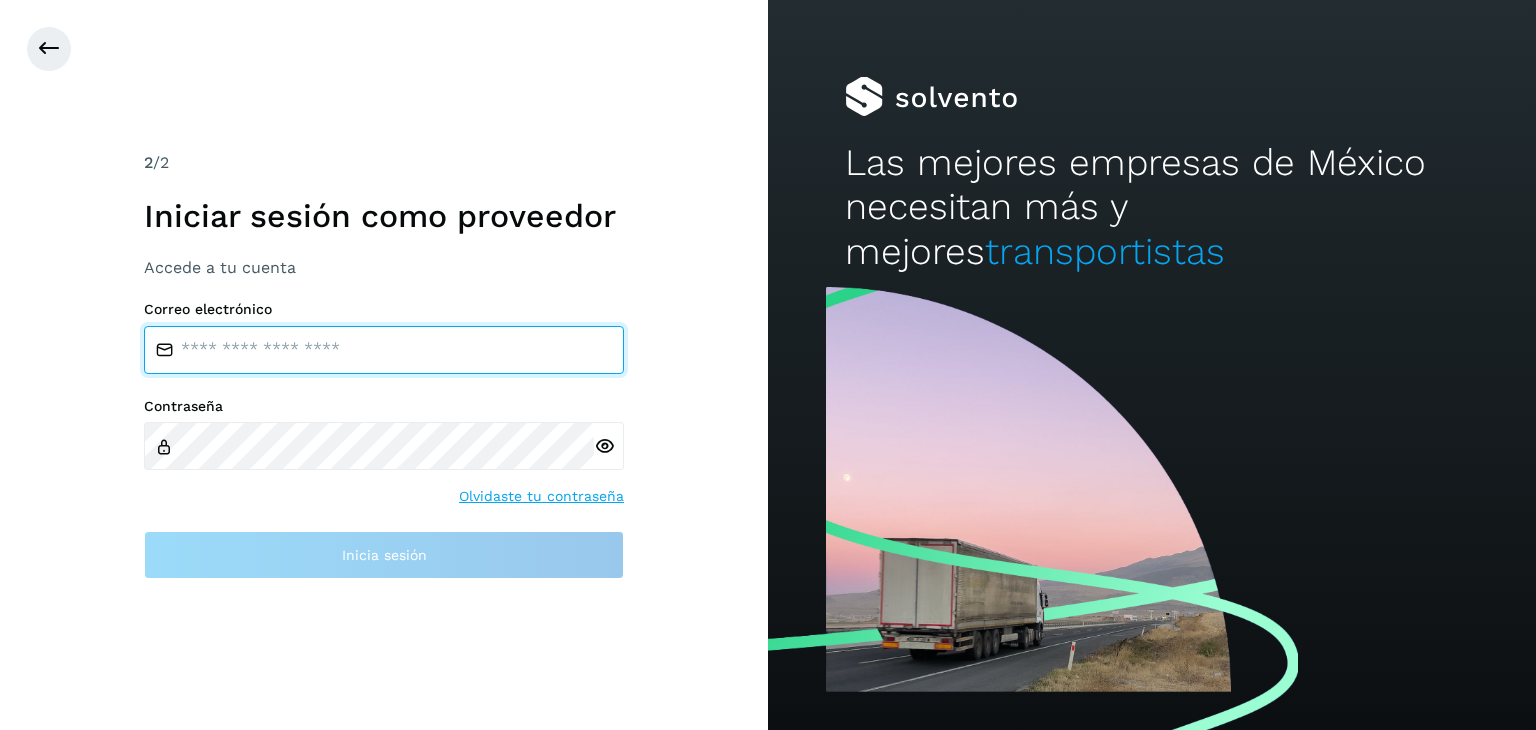 click at bounding box center (384, 350) 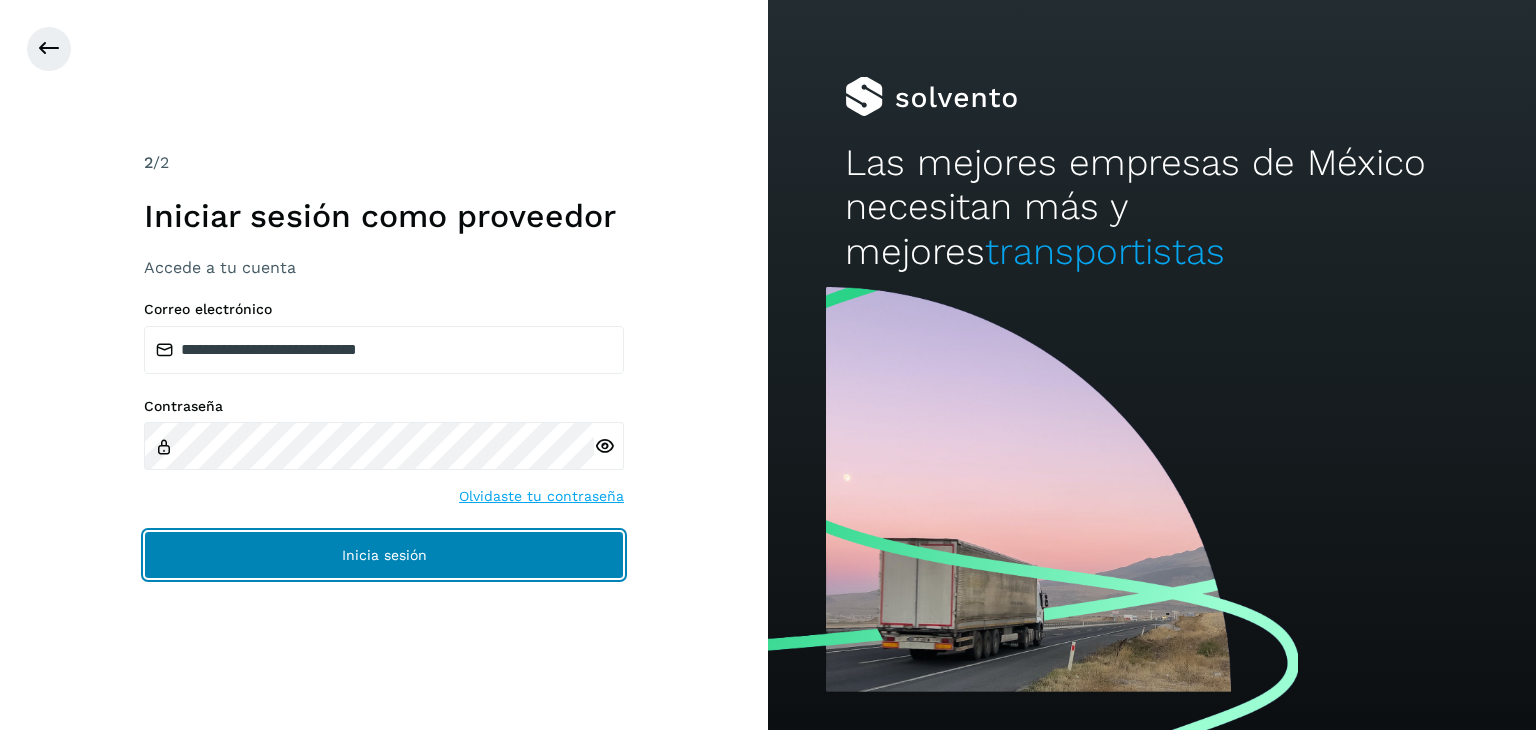 click on "Inicia sesión" at bounding box center (384, 555) 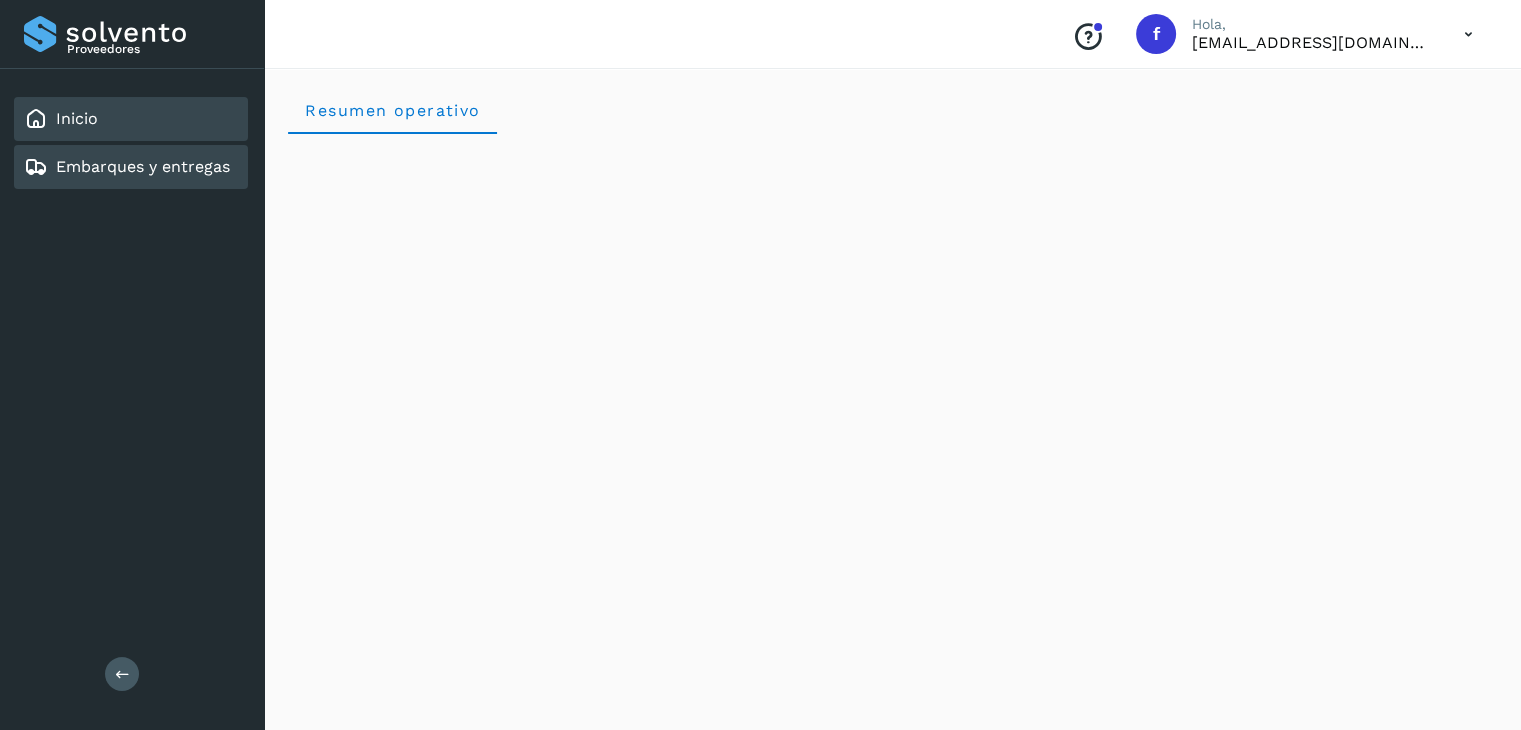 click on "Embarques y entregas" at bounding box center [143, 166] 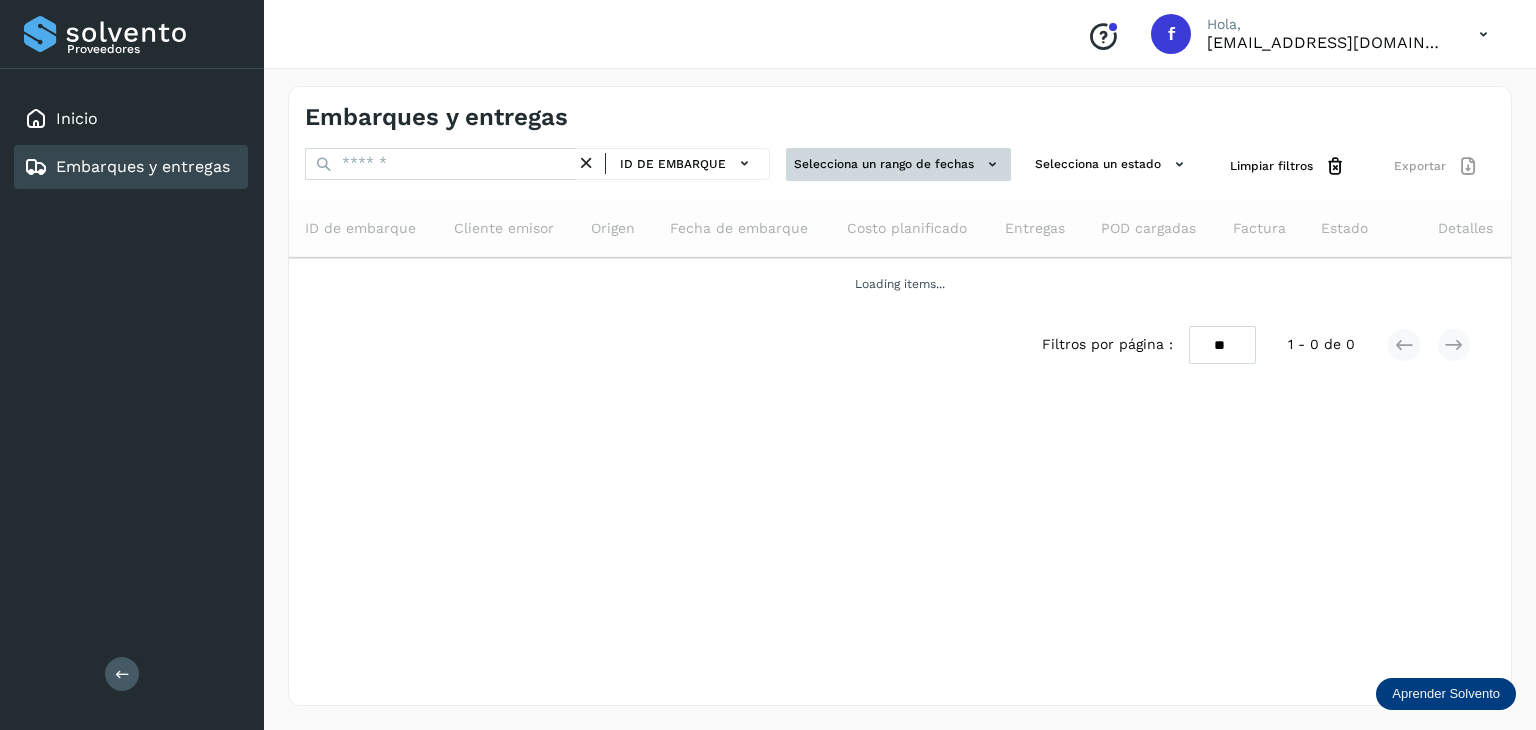 click at bounding box center [992, 164] 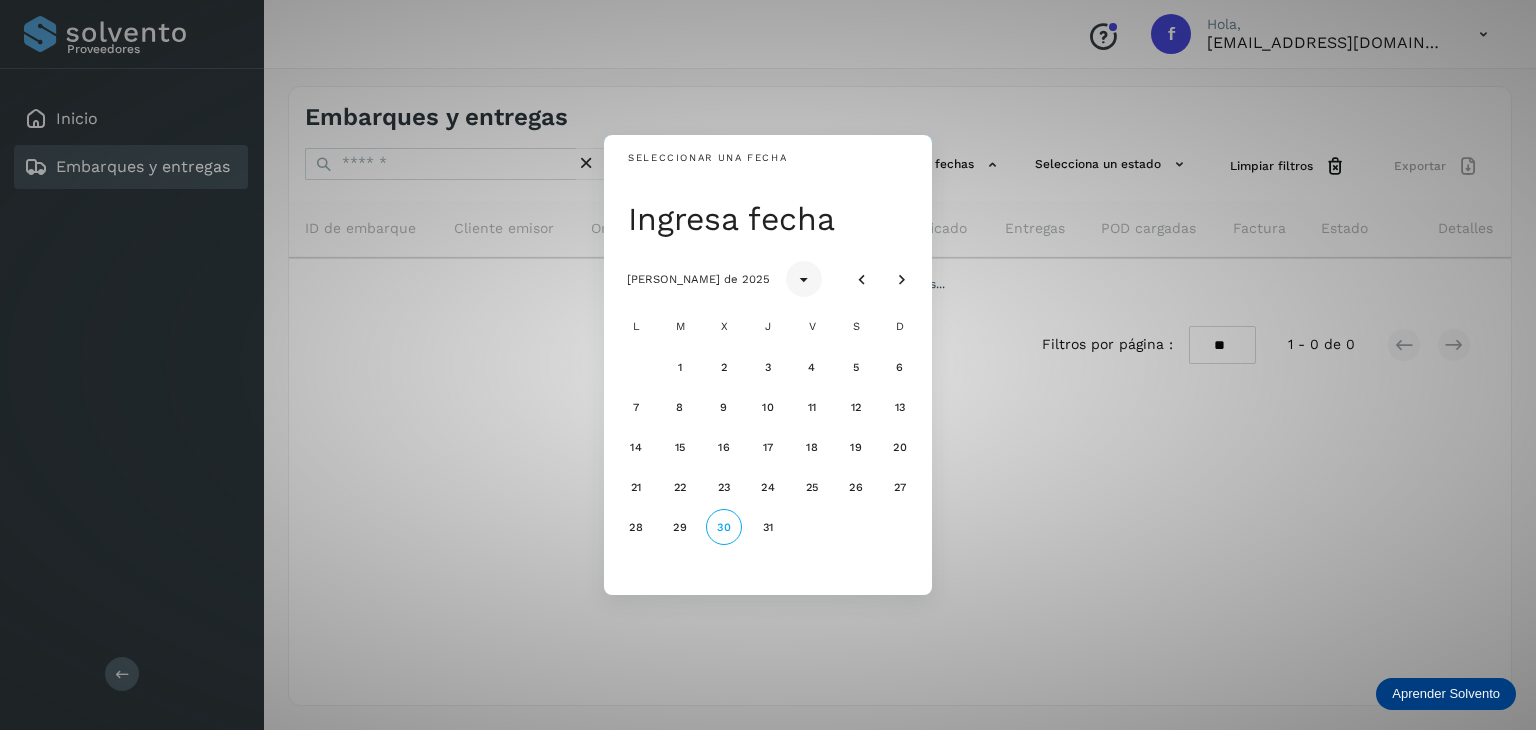 click at bounding box center (804, 280) 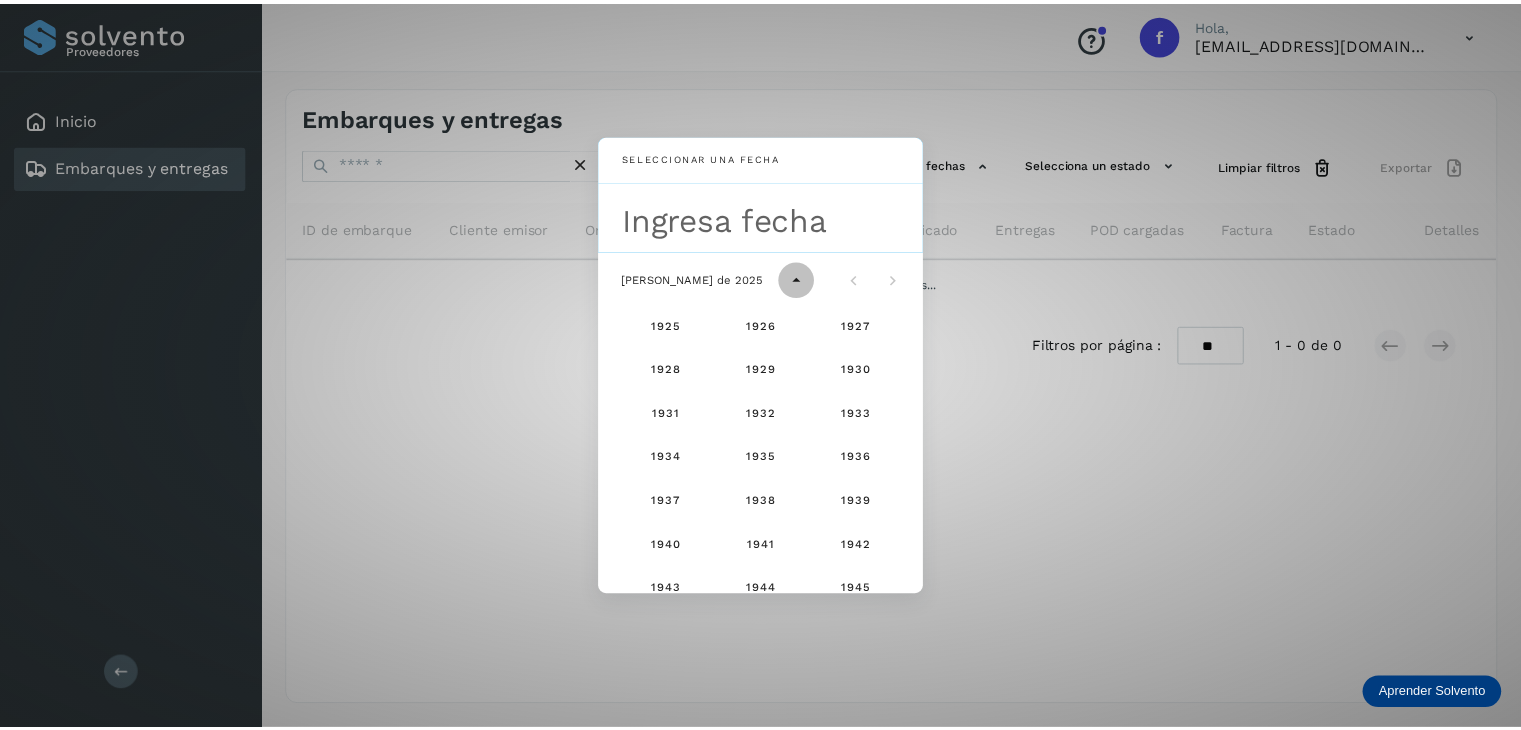 scroll, scrollTop: 1326, scrollLeft: 0, axis: vertical 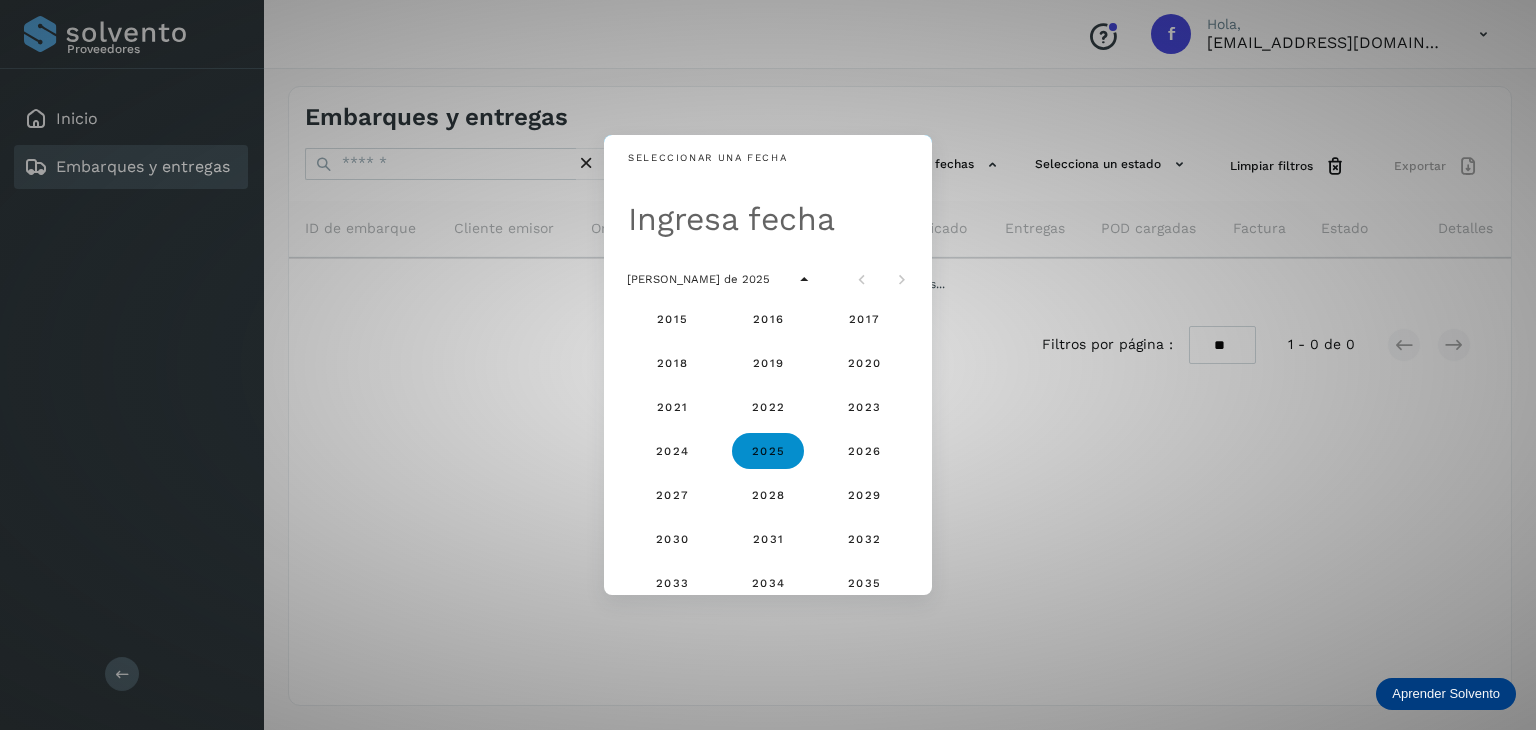click on "2025" 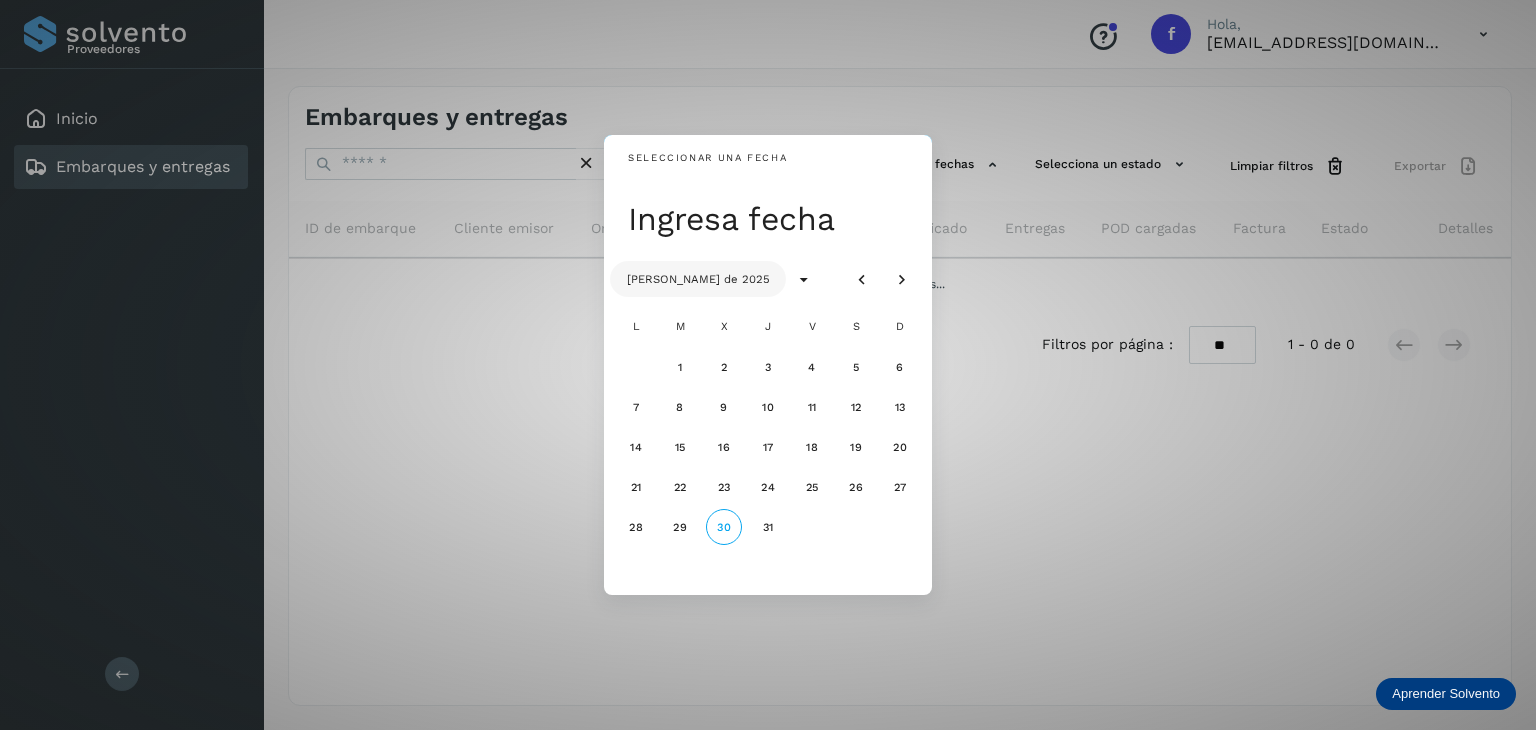 click on "[PERSON_NAME] de 2025" 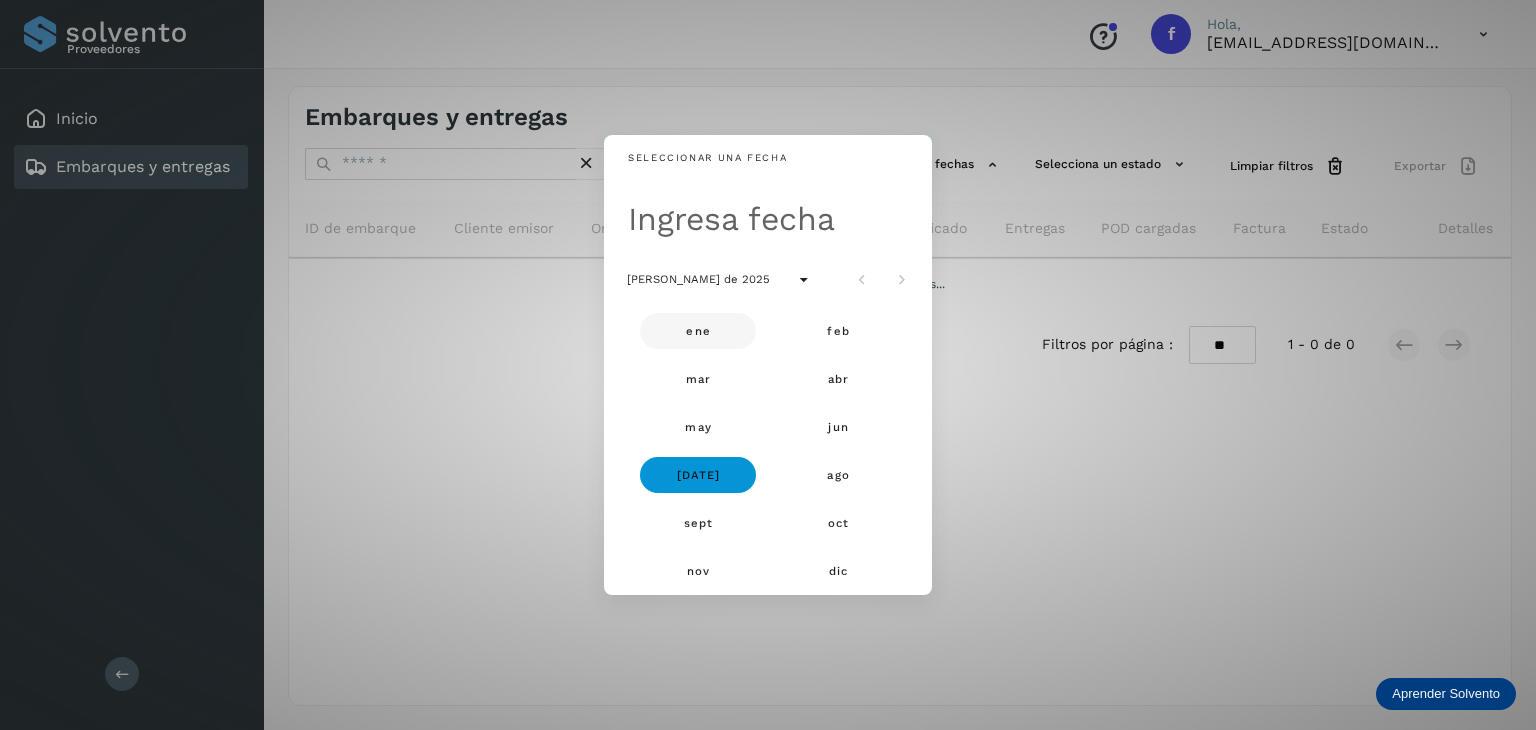 click on "ene" 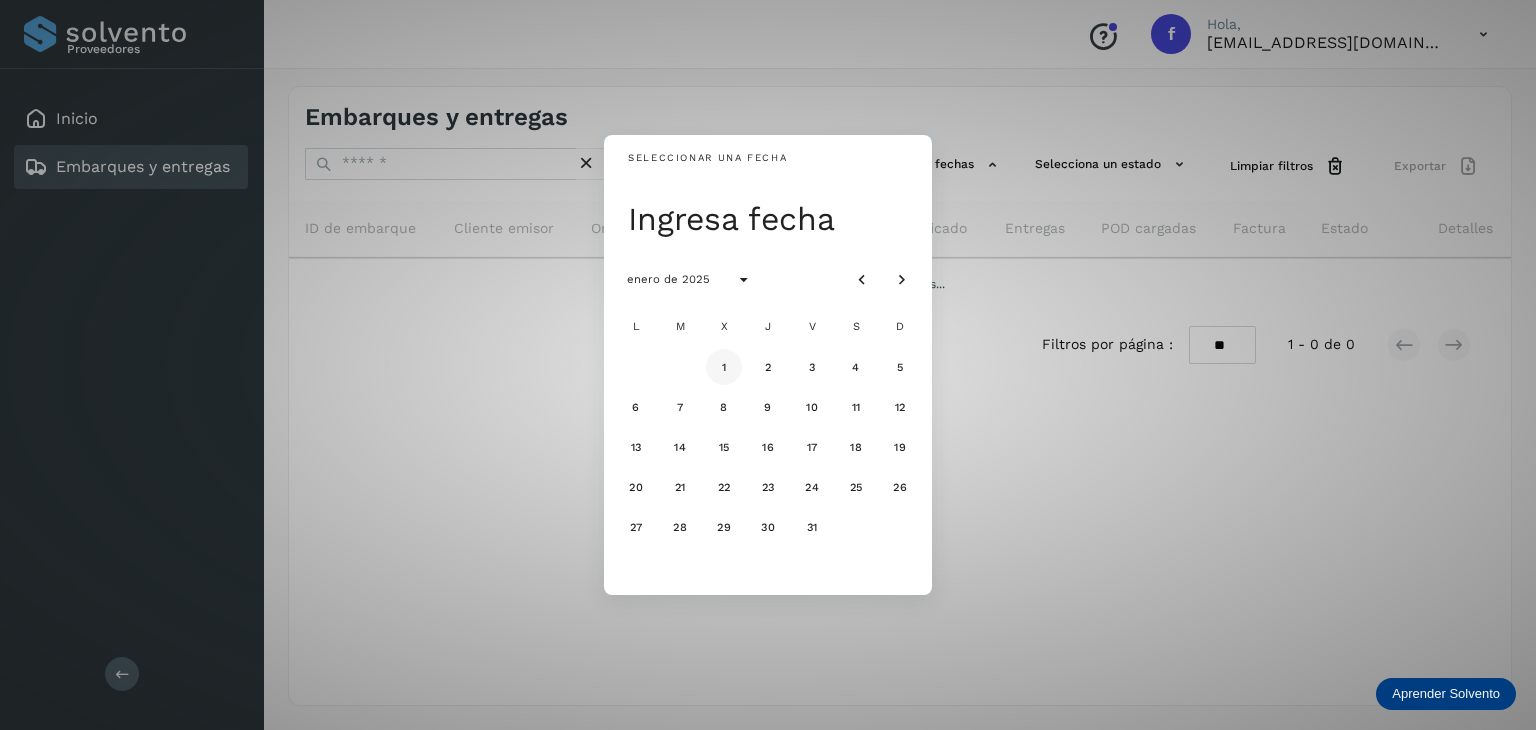 click on "1" at bounding box center [724, 367] 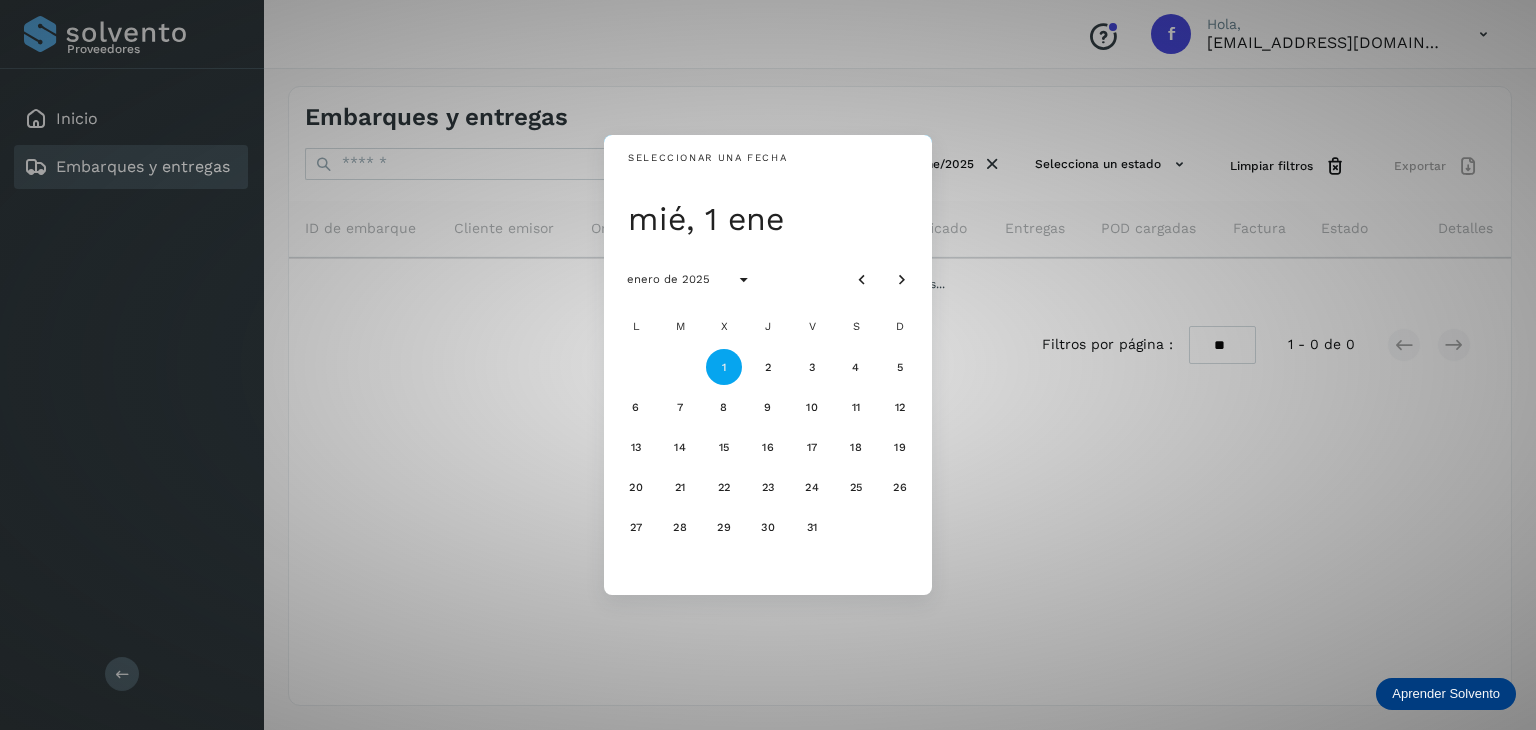 click on "Seleccionar una fecha mié, 1 ene enero de 2025 L M X J V S D 1 2 3 4 5 6 7 8 9 10 11 12 13 14 15 16 17 18 19 20 21 22 23 24 25 26 27 28 29 30 31" at bounding box center [768, 365] 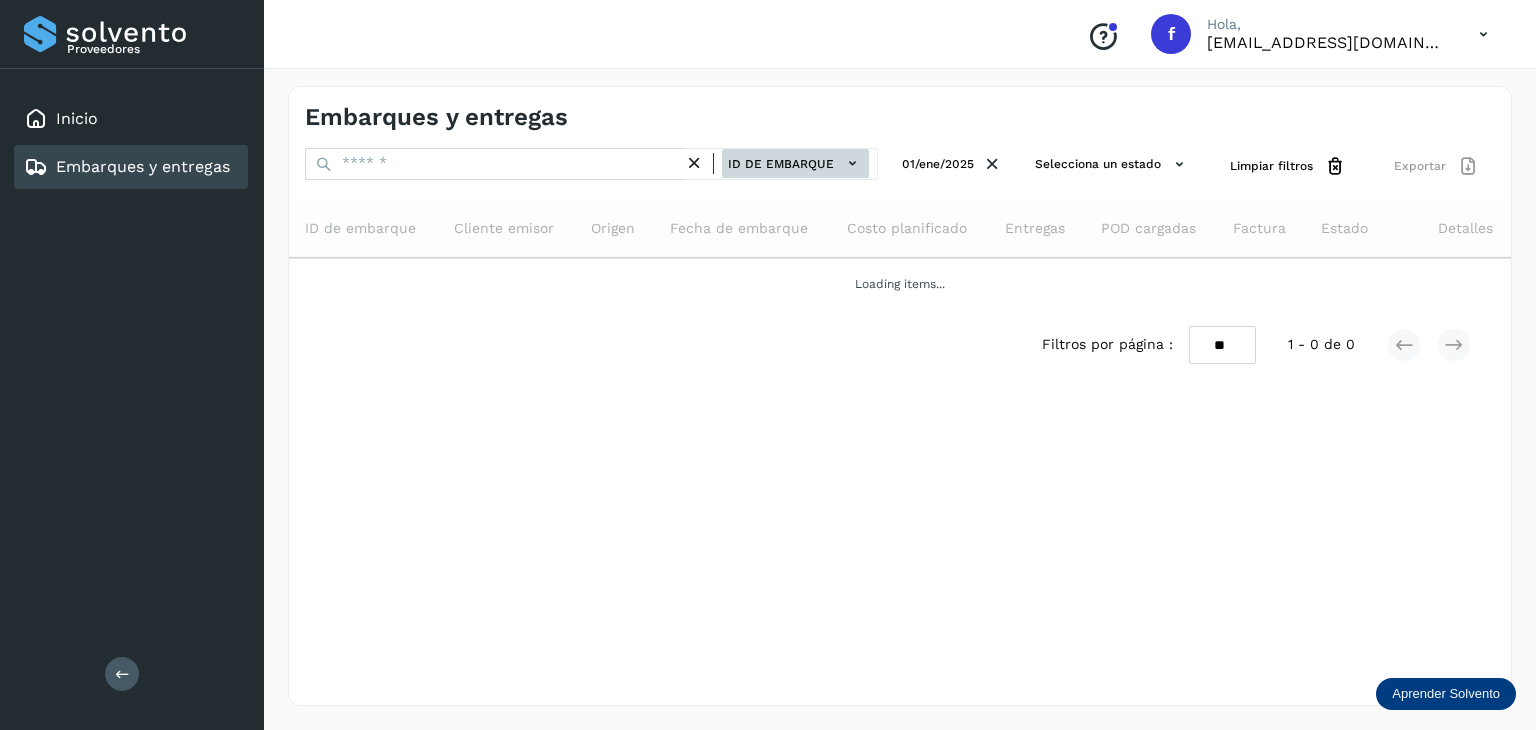 click on "ID de embarque" at bounding box center (795, 163) 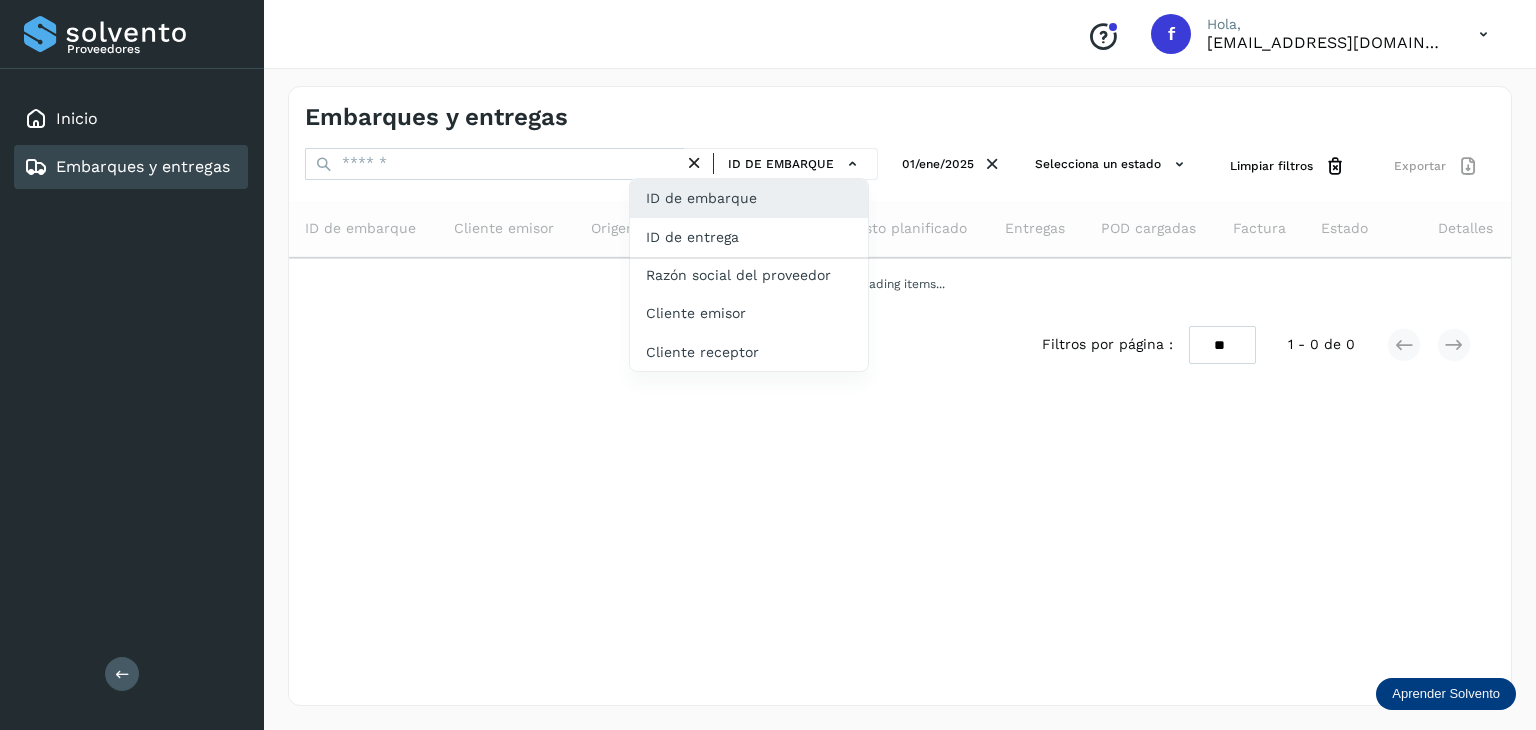 click at bounding box center [768, 365] 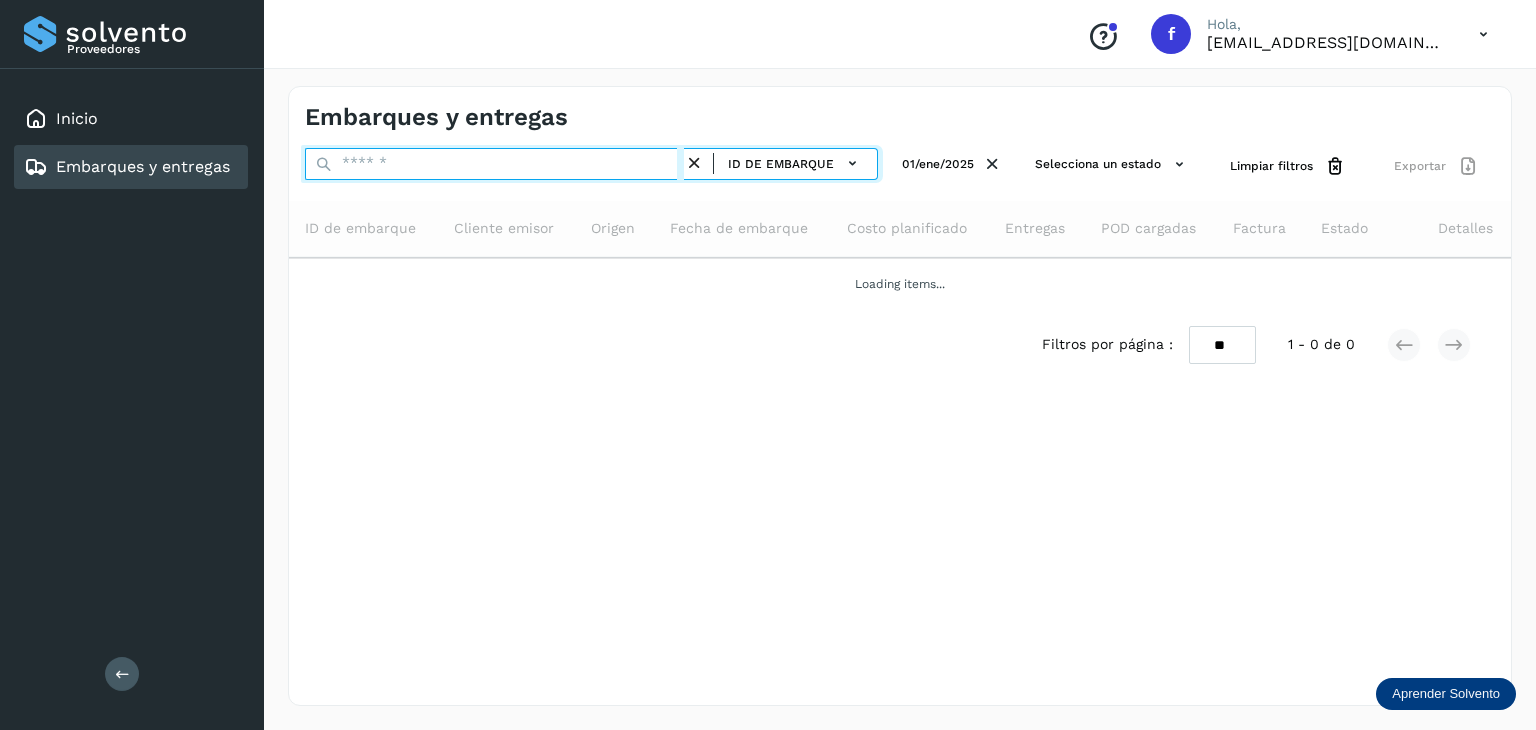 click at bounding box center [494, 164] 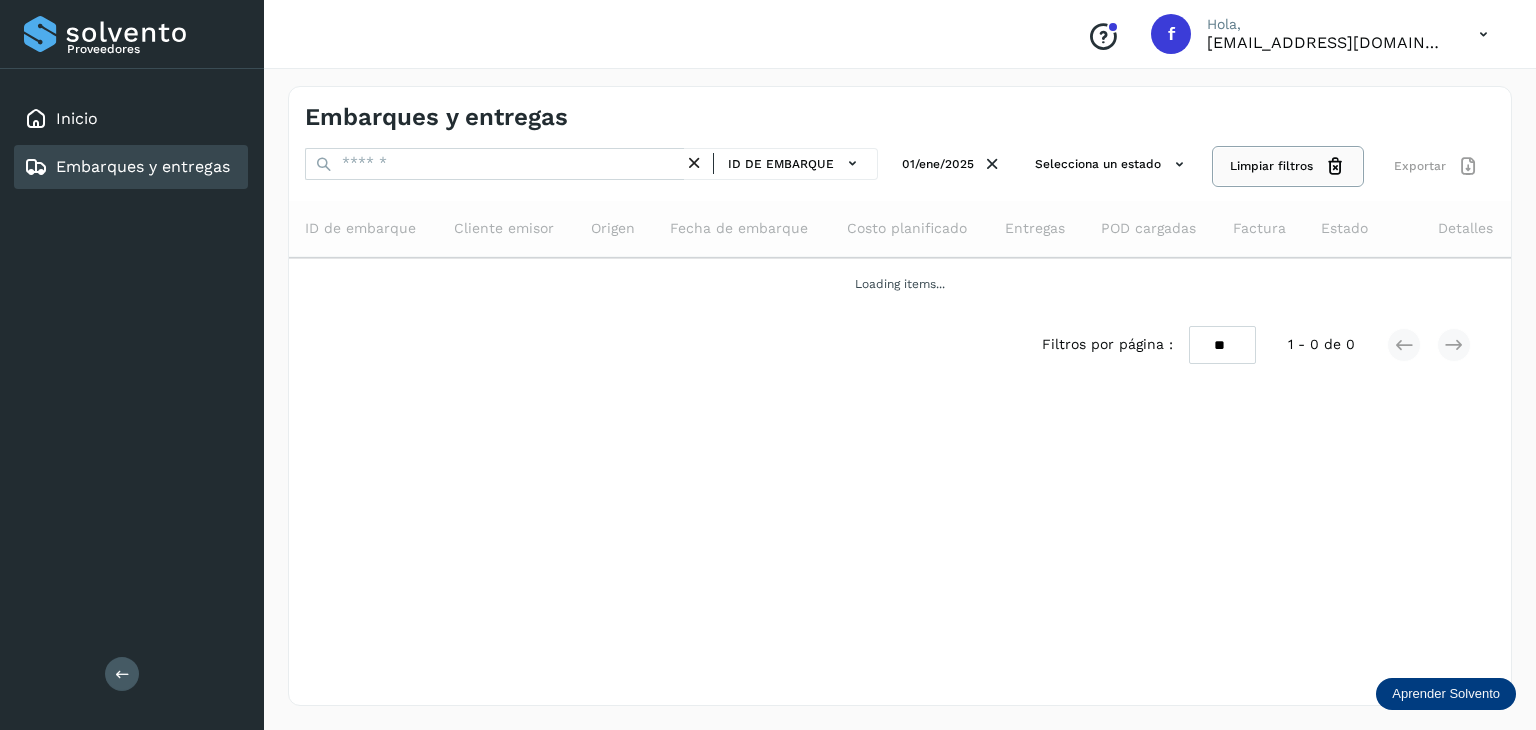 click on "Limpiar filtros" at bounding box center (1288, 166) 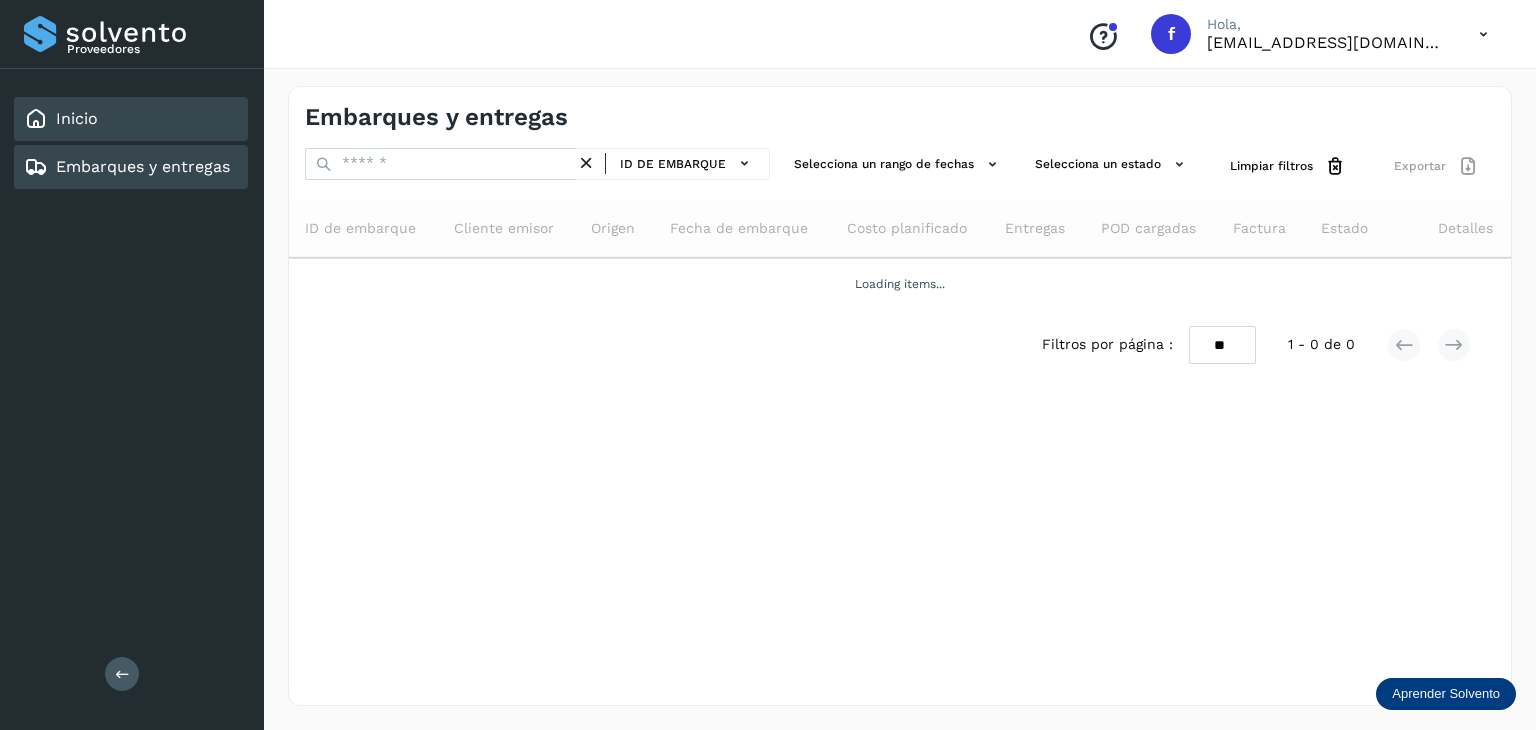 click on "Inicio" 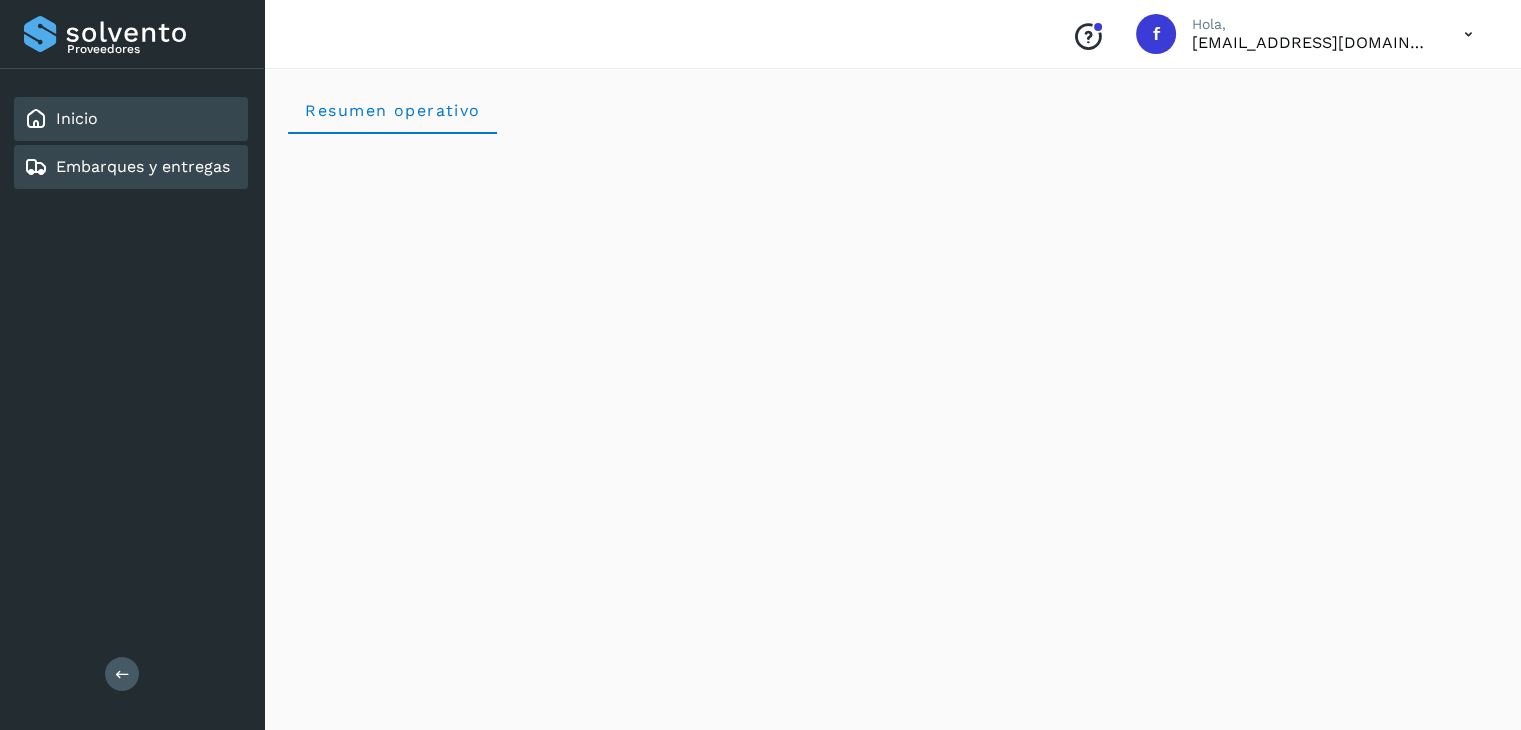 click on "Embarques y entregas" at bounding box center (143, 166) 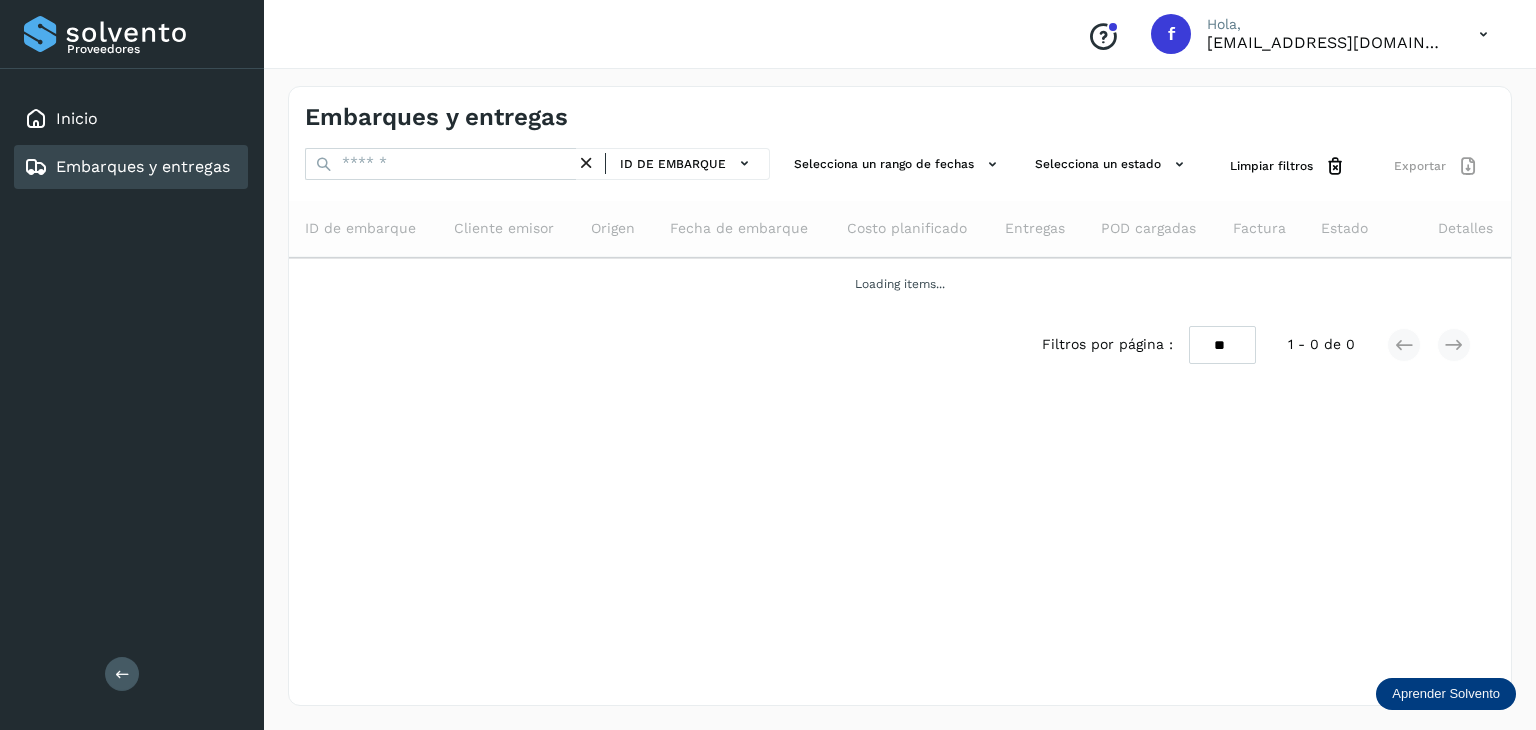 click on "Embarques y entregas ID de embarque Selecciona un rango de fechas  Selecciona un estado Limpiar filtros Exportar ID de embarque Cliente emisor Origen Fecha de embarque Costo planificado Entregas POD cargadas Factura Estado Detalles Loading items... Filtros por página : ** ** ** 1 - 0 de 0" at bounding box center [900, 396] 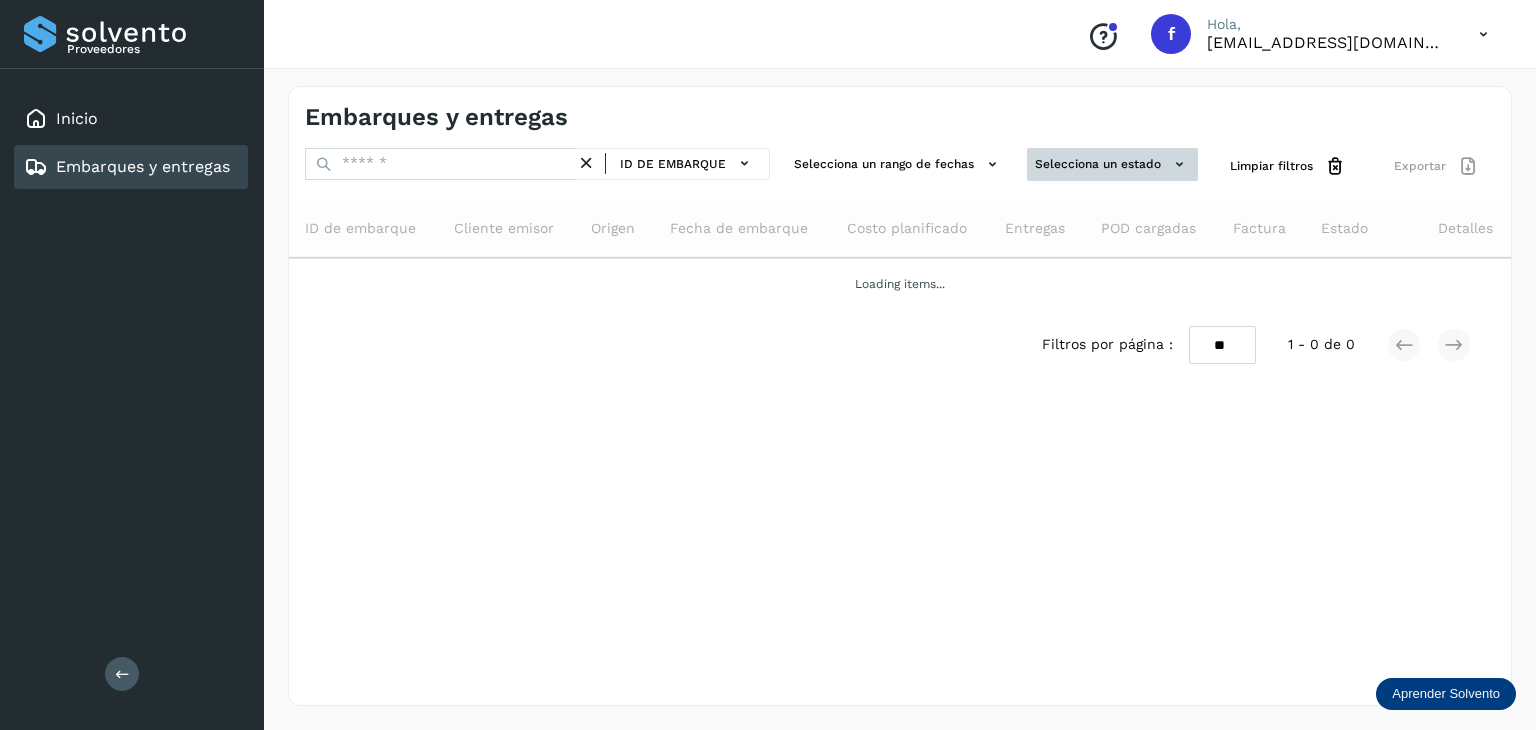 click 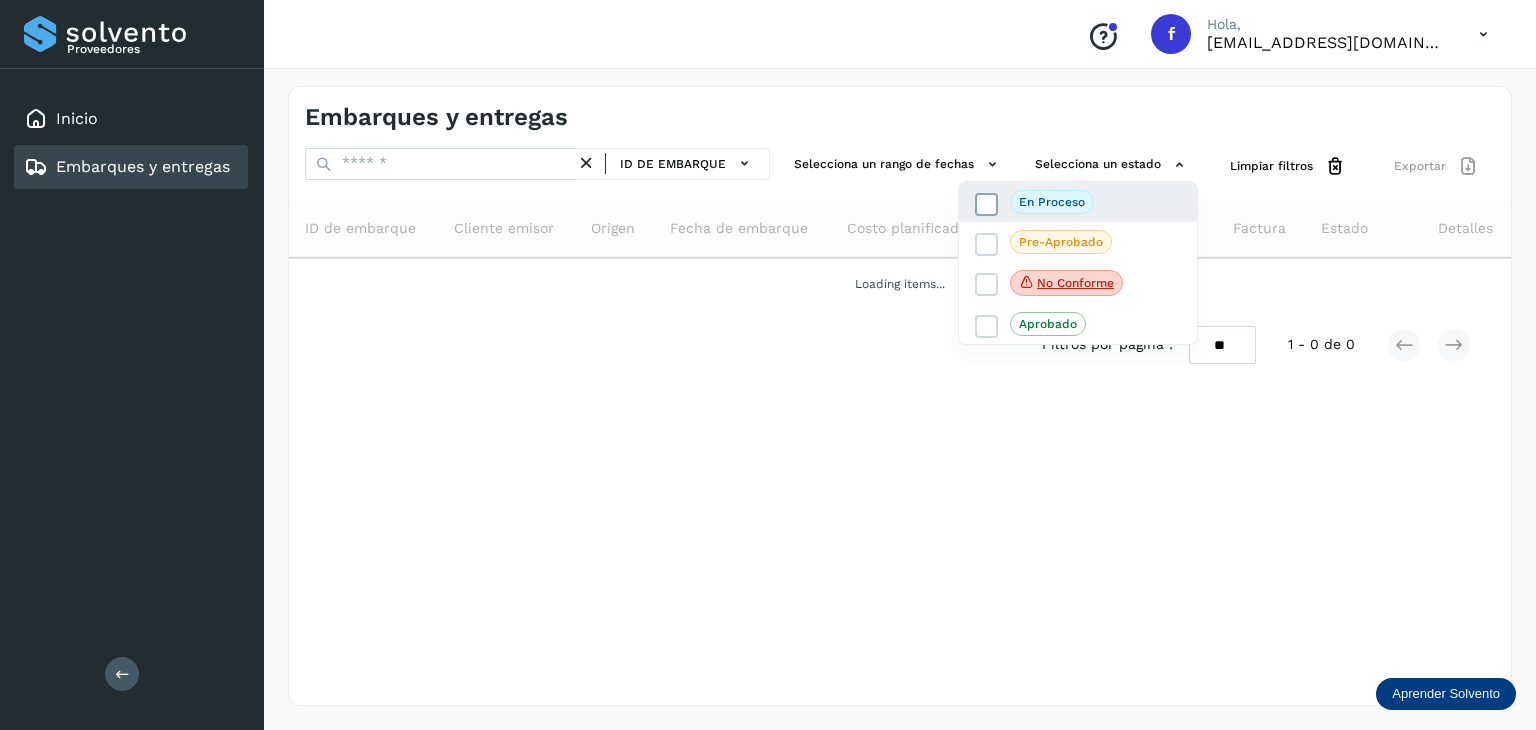 click at bounding box center (987, 204) 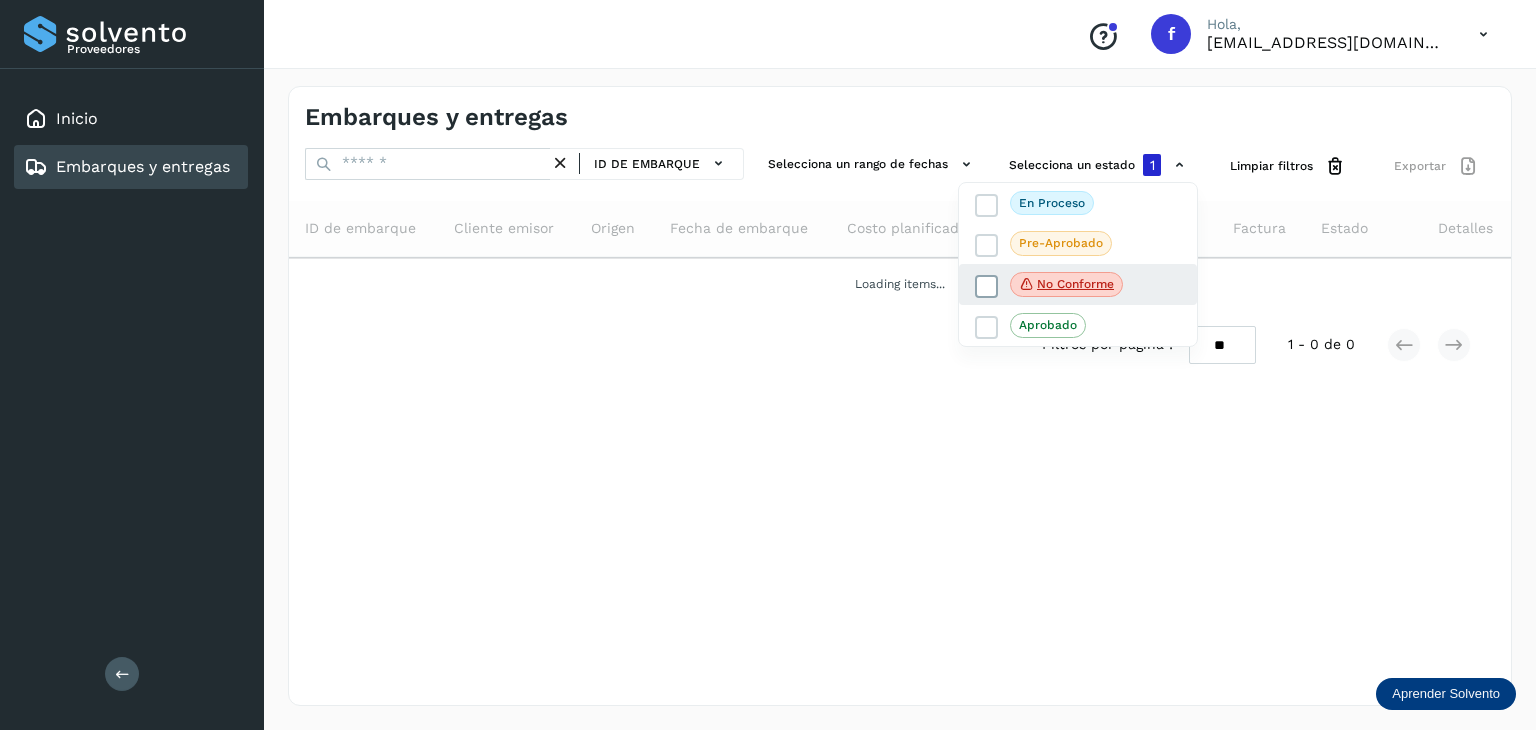 click at bounding box center (987, 286) 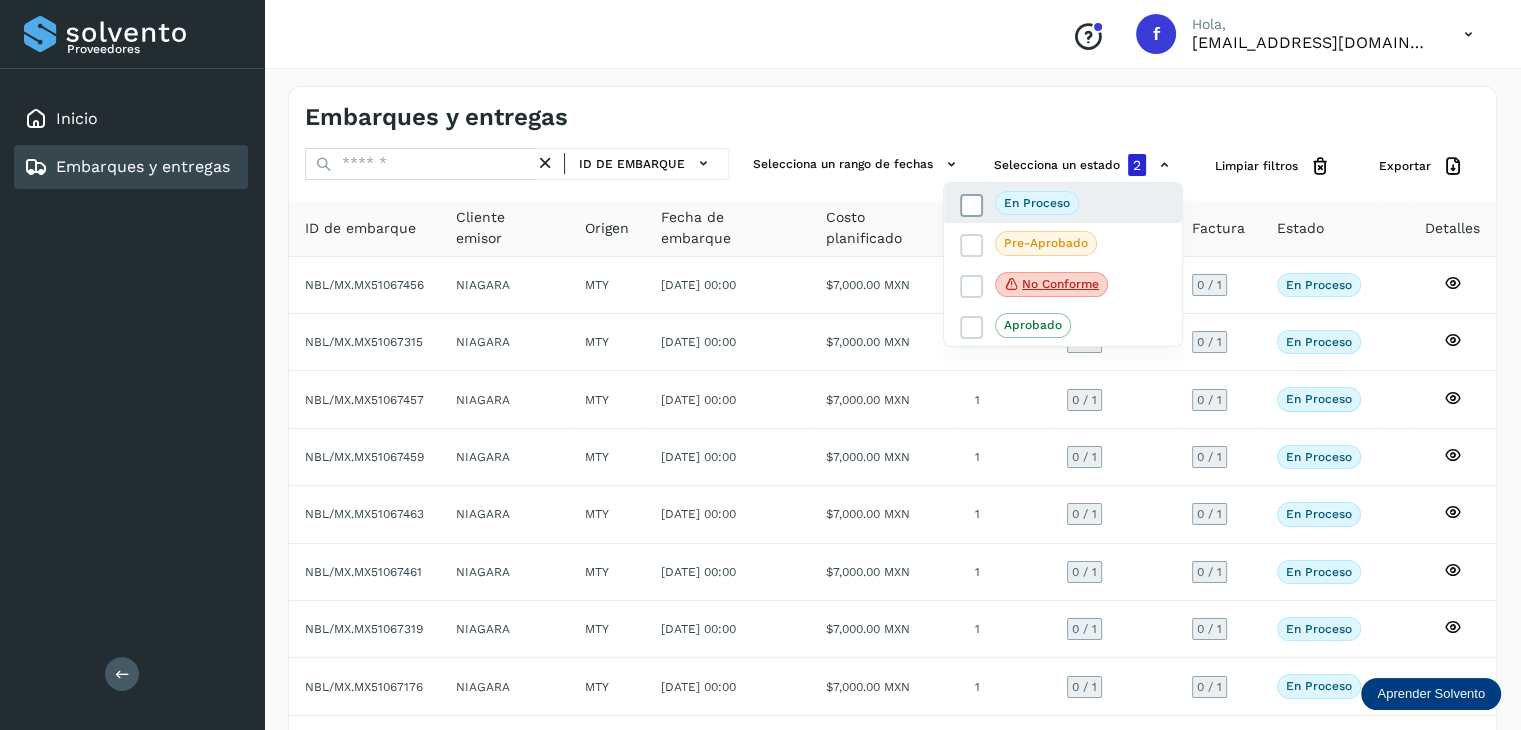 click at bounding box center (972, 205) 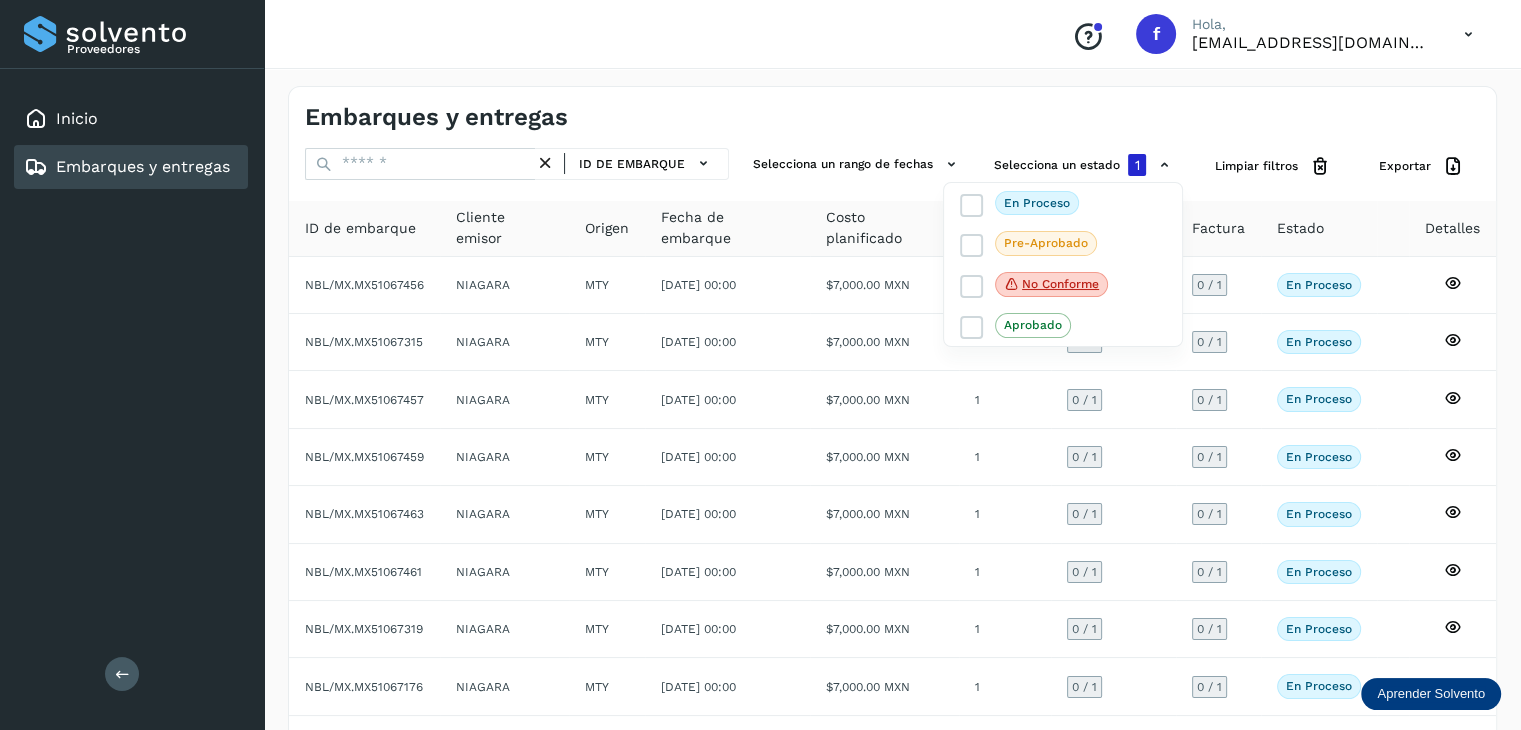 click at bounding box center [760, 365] 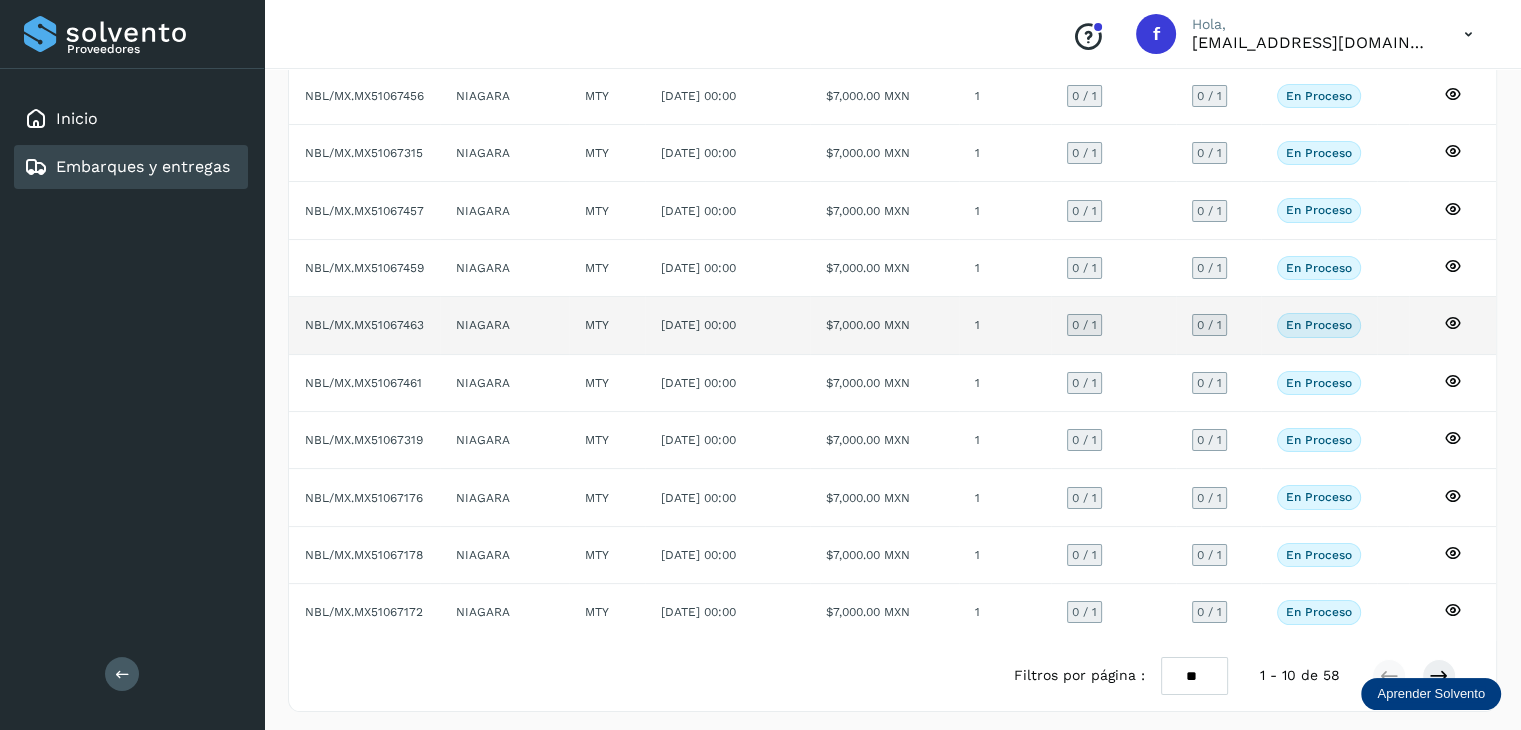 scroll, scrollTop: 0, scrollLeft: 0, axis: both 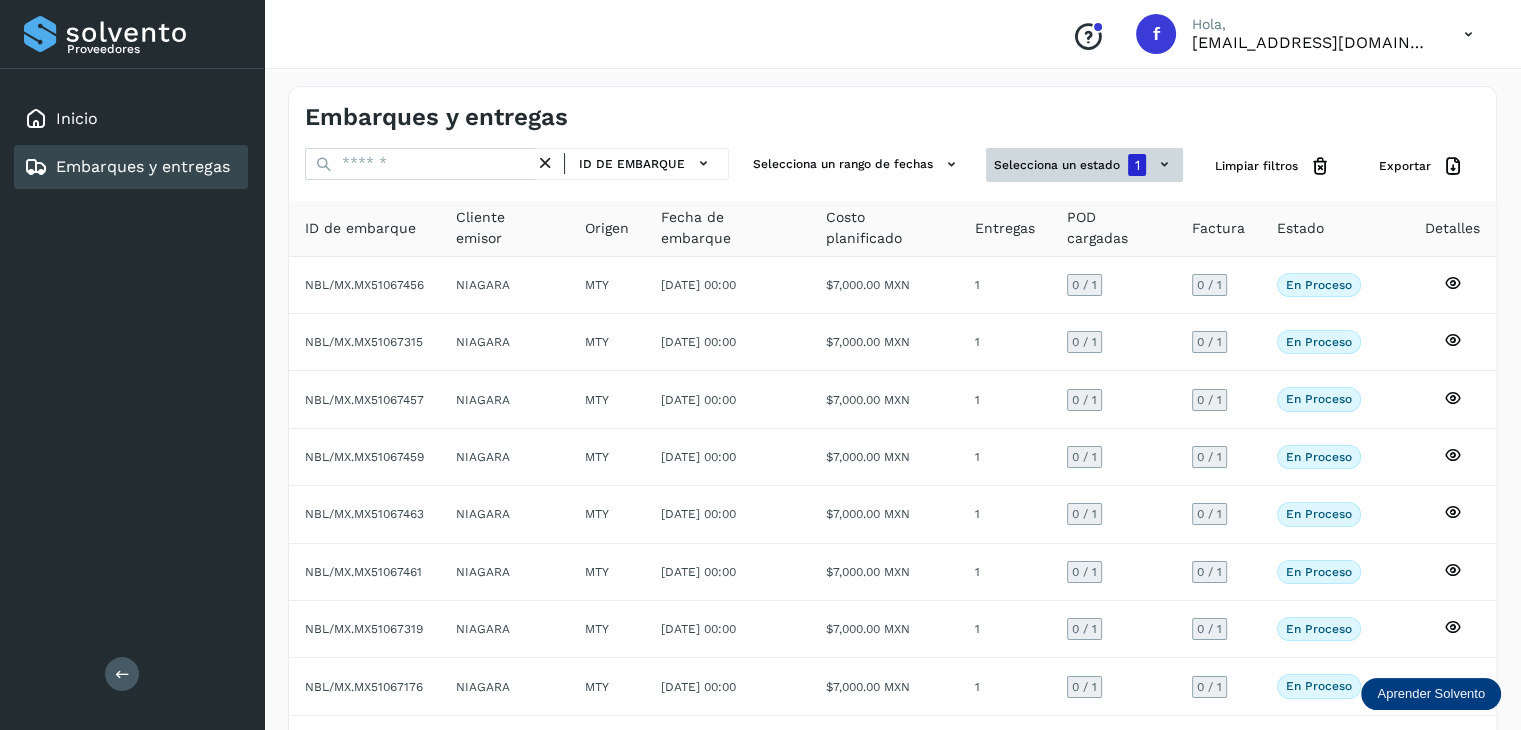 click on "Selecciona un estado 1" at bounding box center [1084, 165] 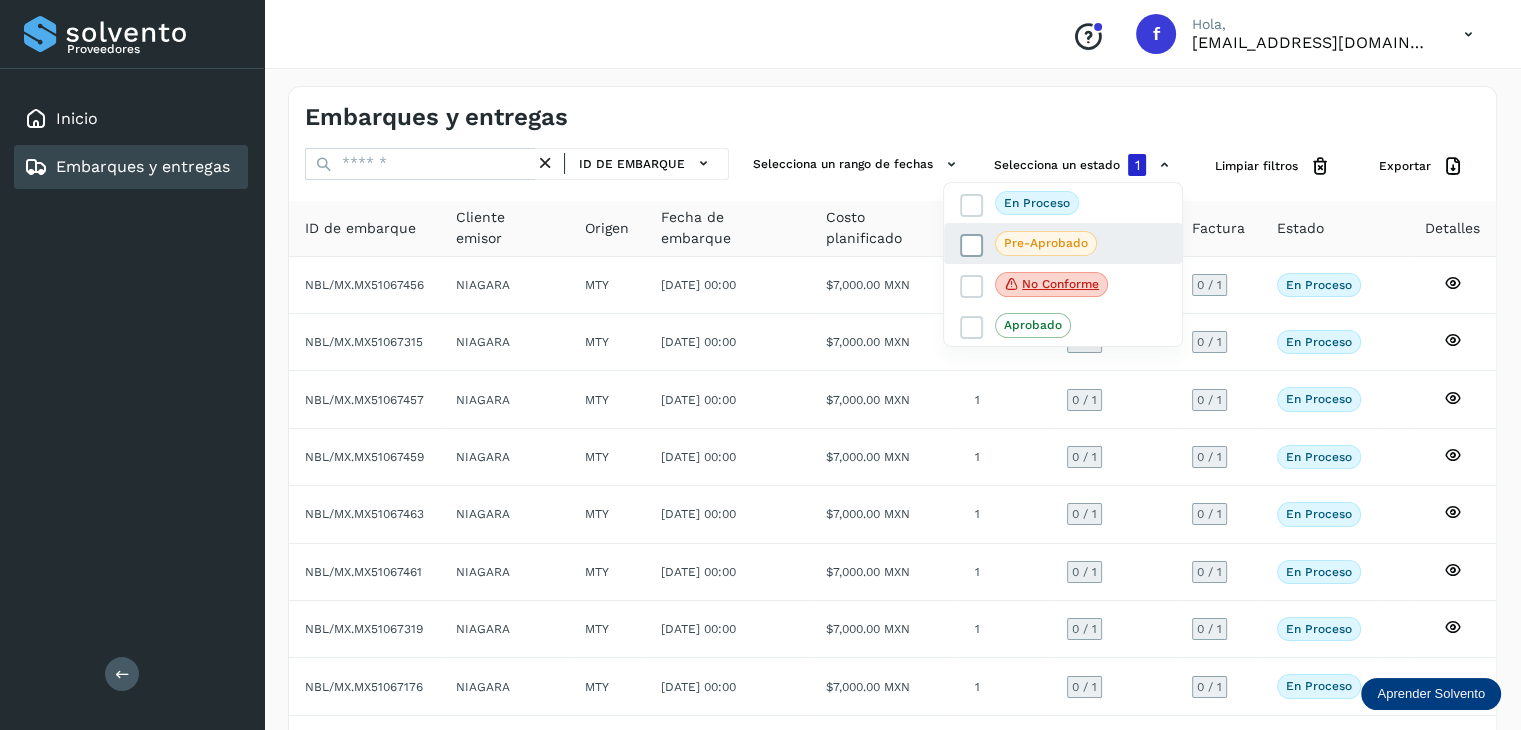 click at bounding box center (972, 246) 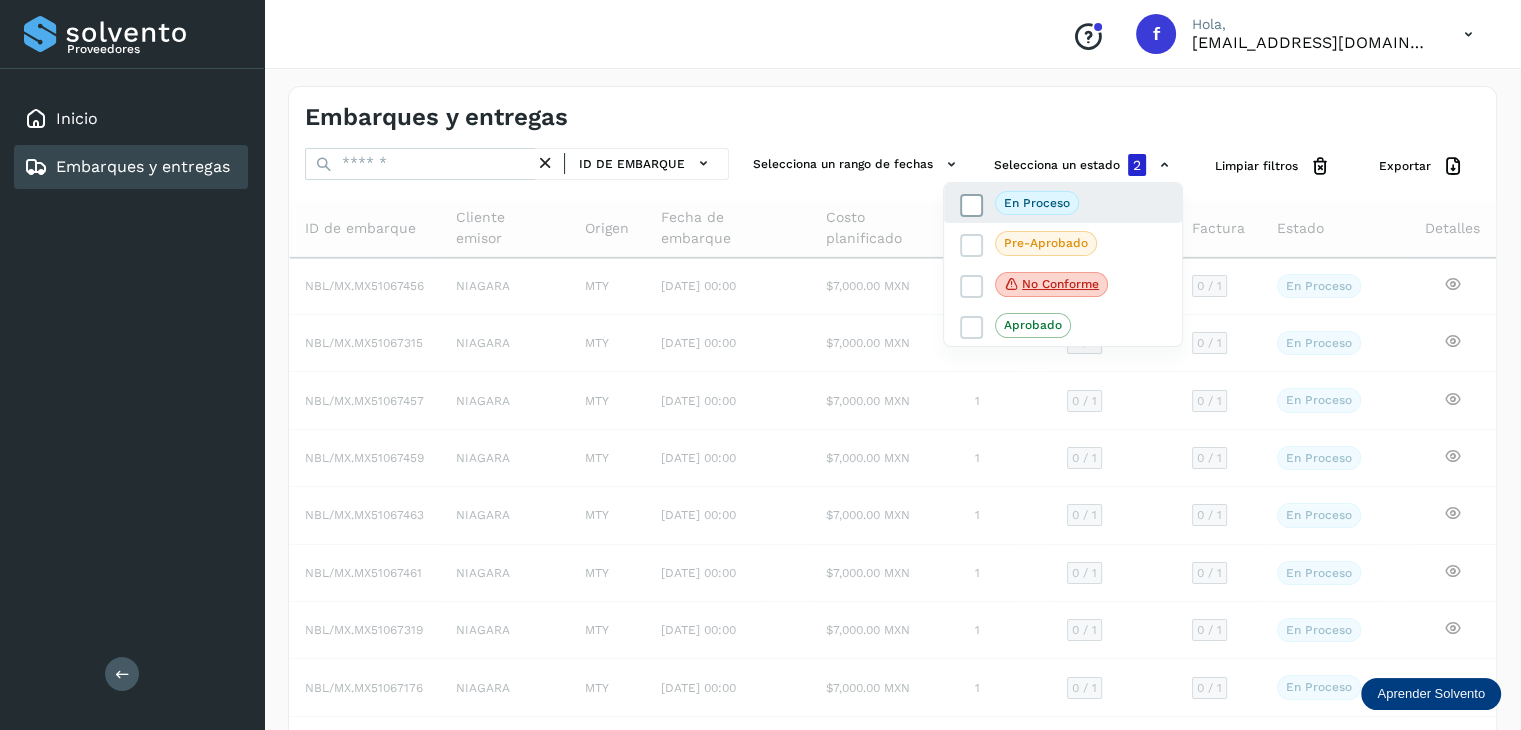 click at bounding box center (972, 205) 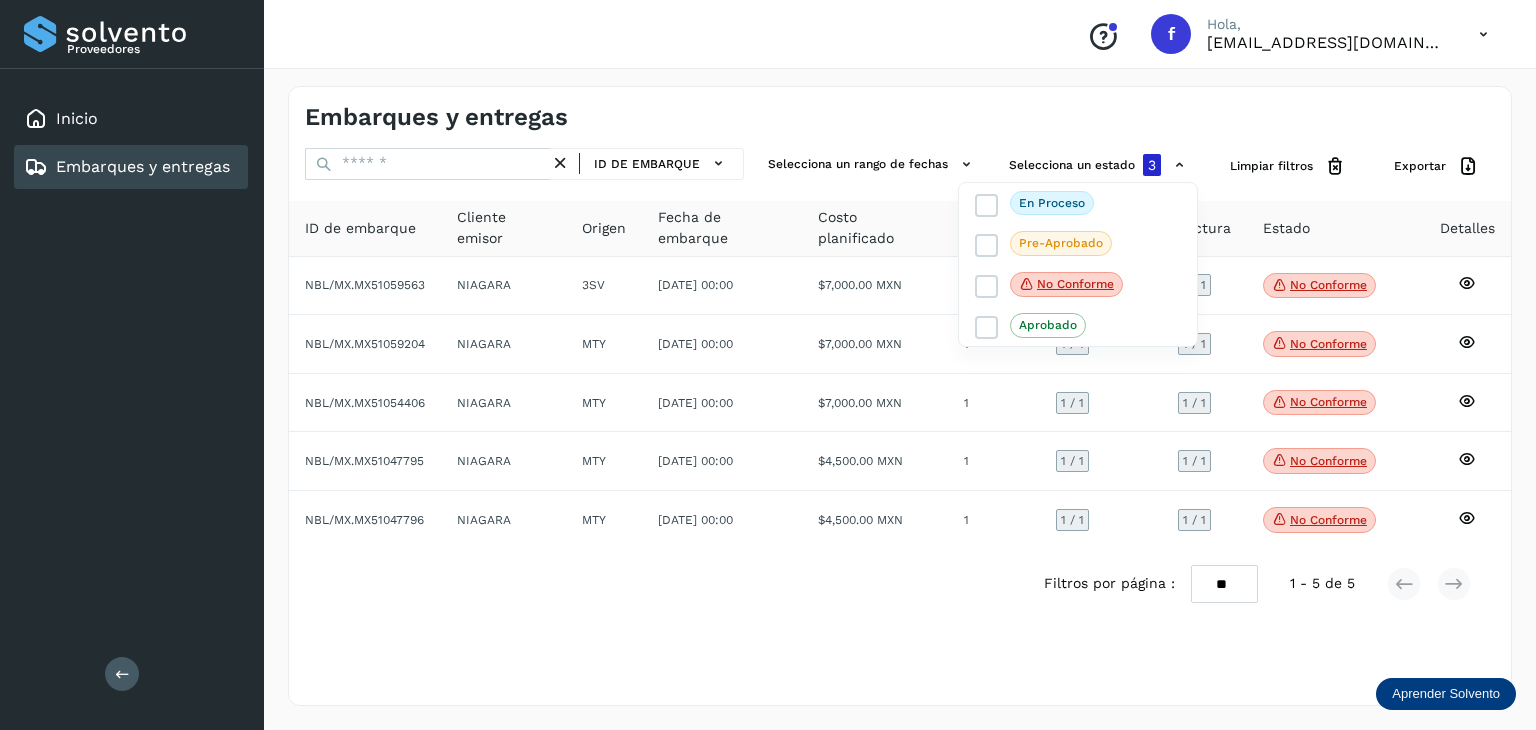 click at bounding box center (768, 365) 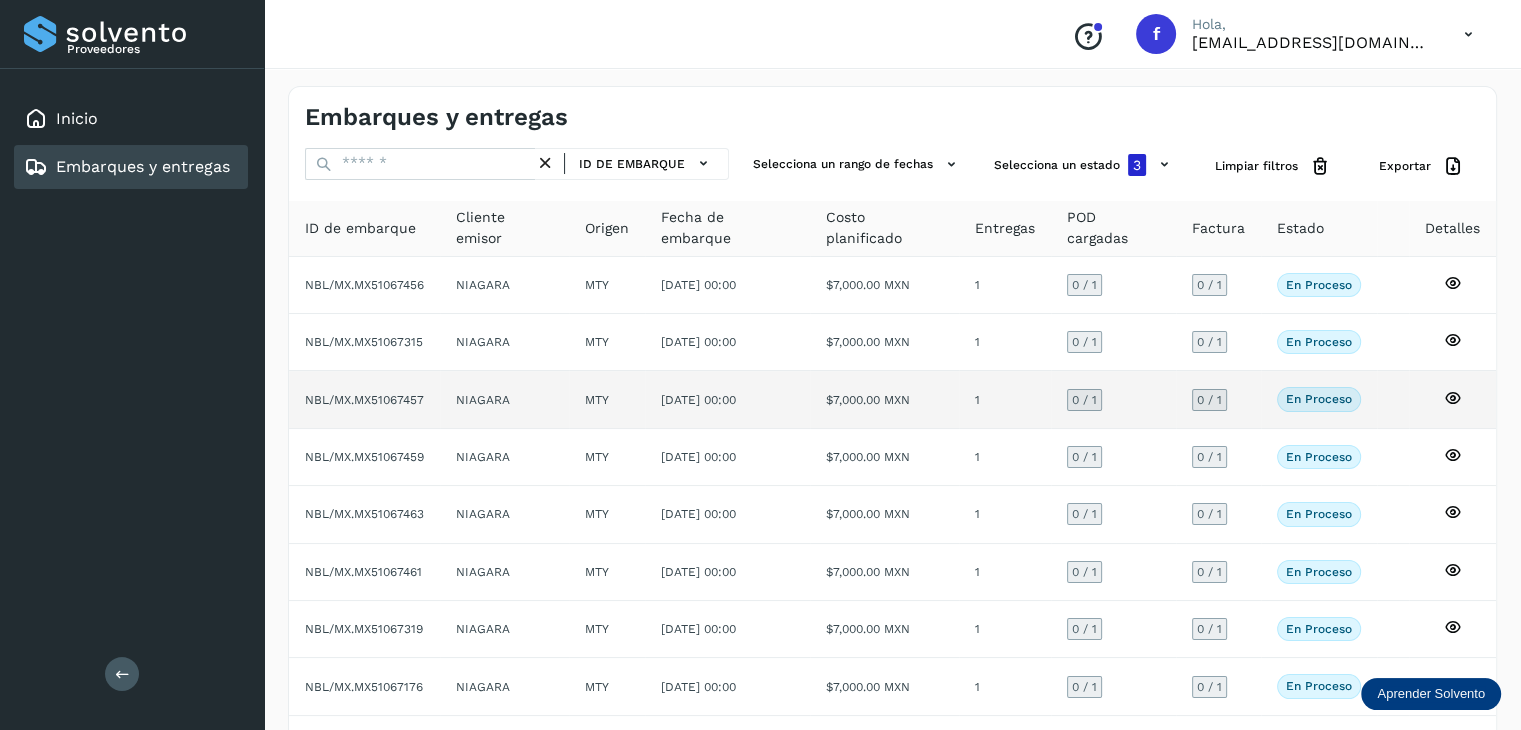 scroll, scrollTop: 189, scrollLeft: 0, axis: vertical 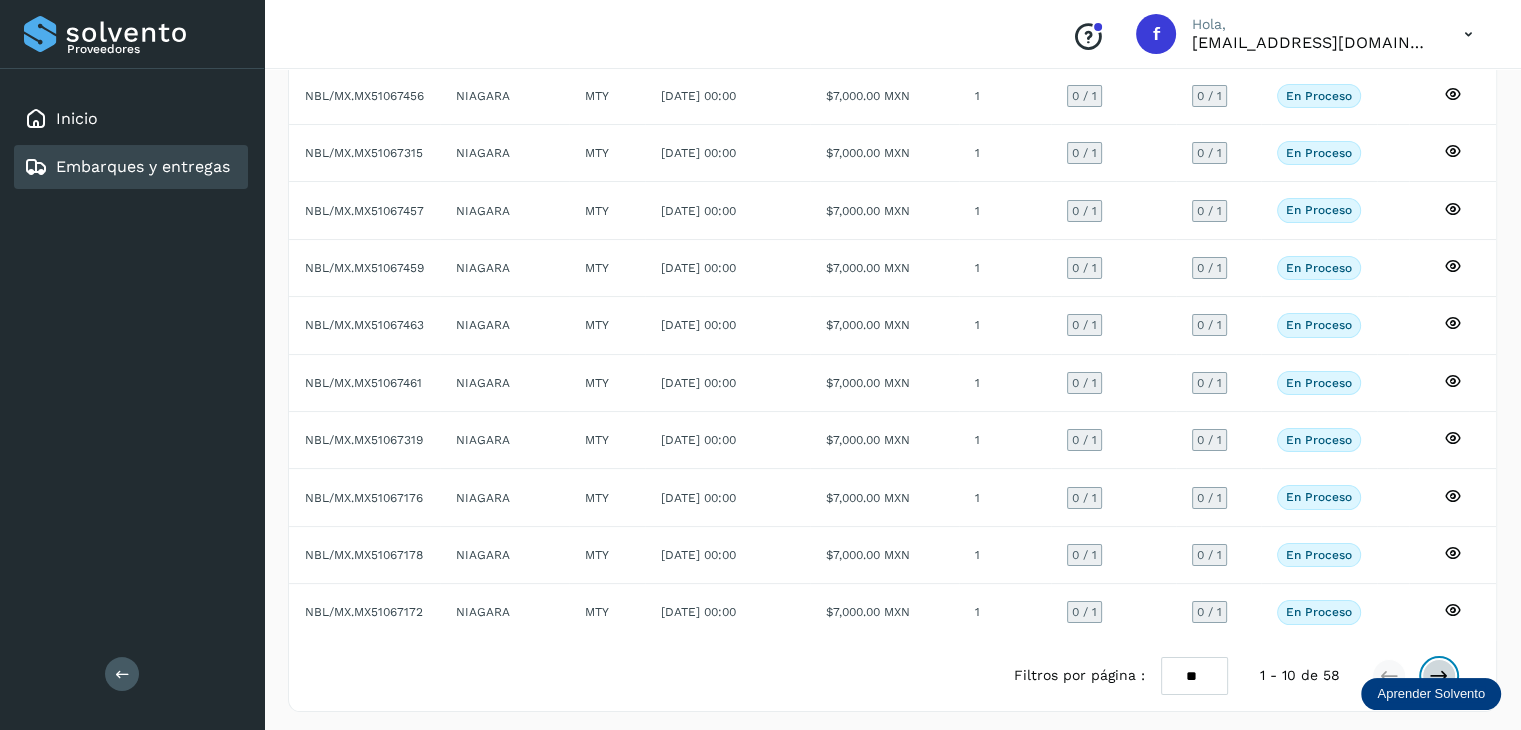 click at bounding box center (1439, 676) 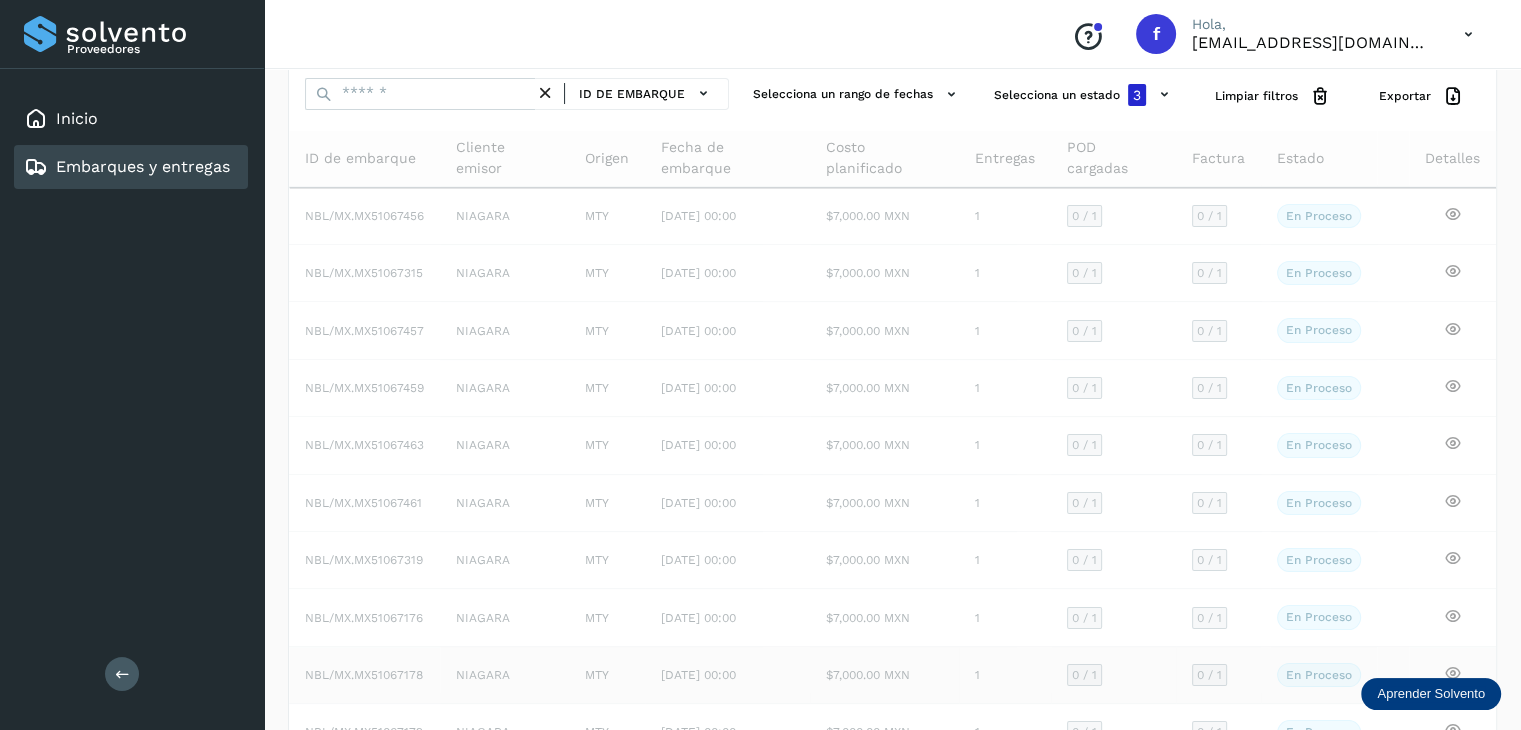 scroll, scrollTop: 74, scrollLeft: 0, axis: vertical 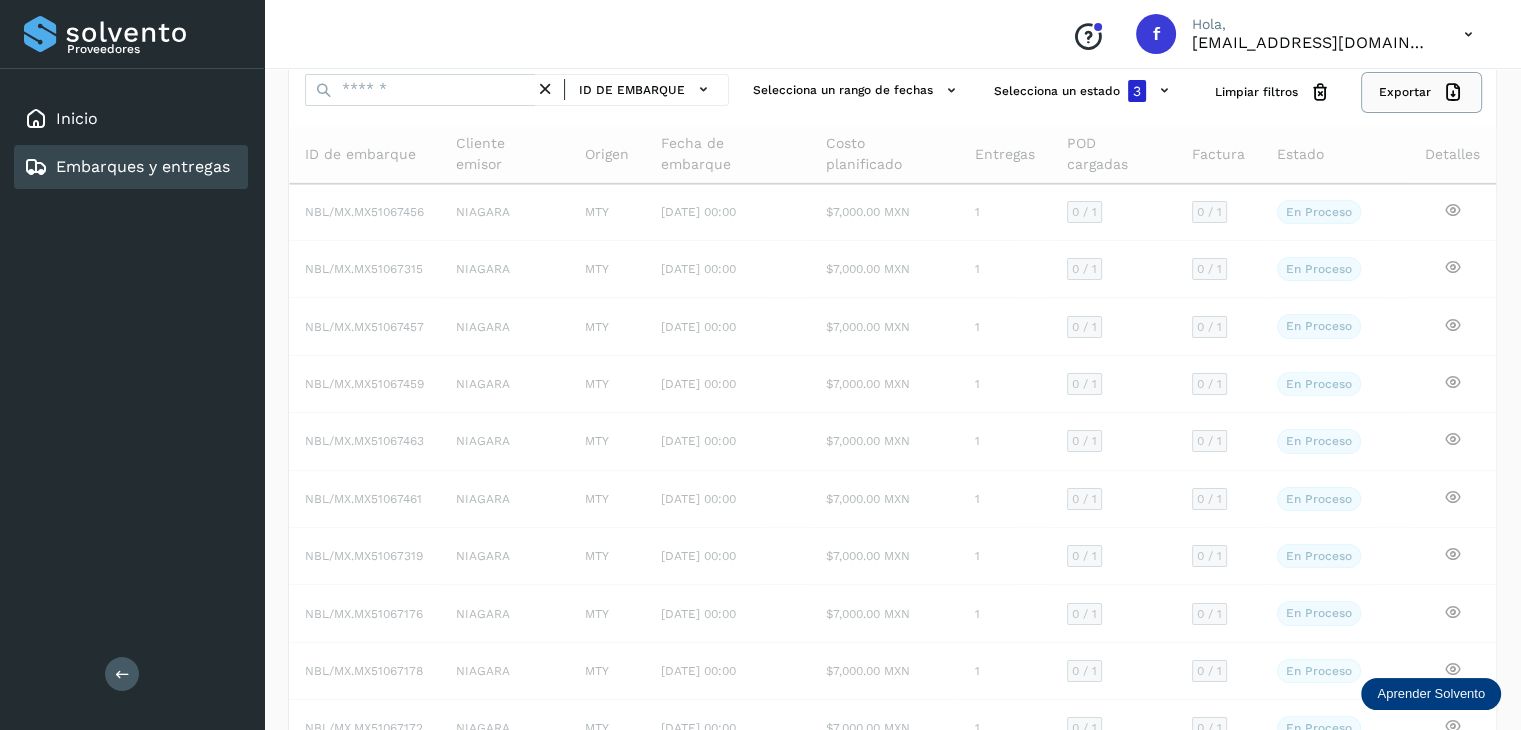 click on "Exportar" 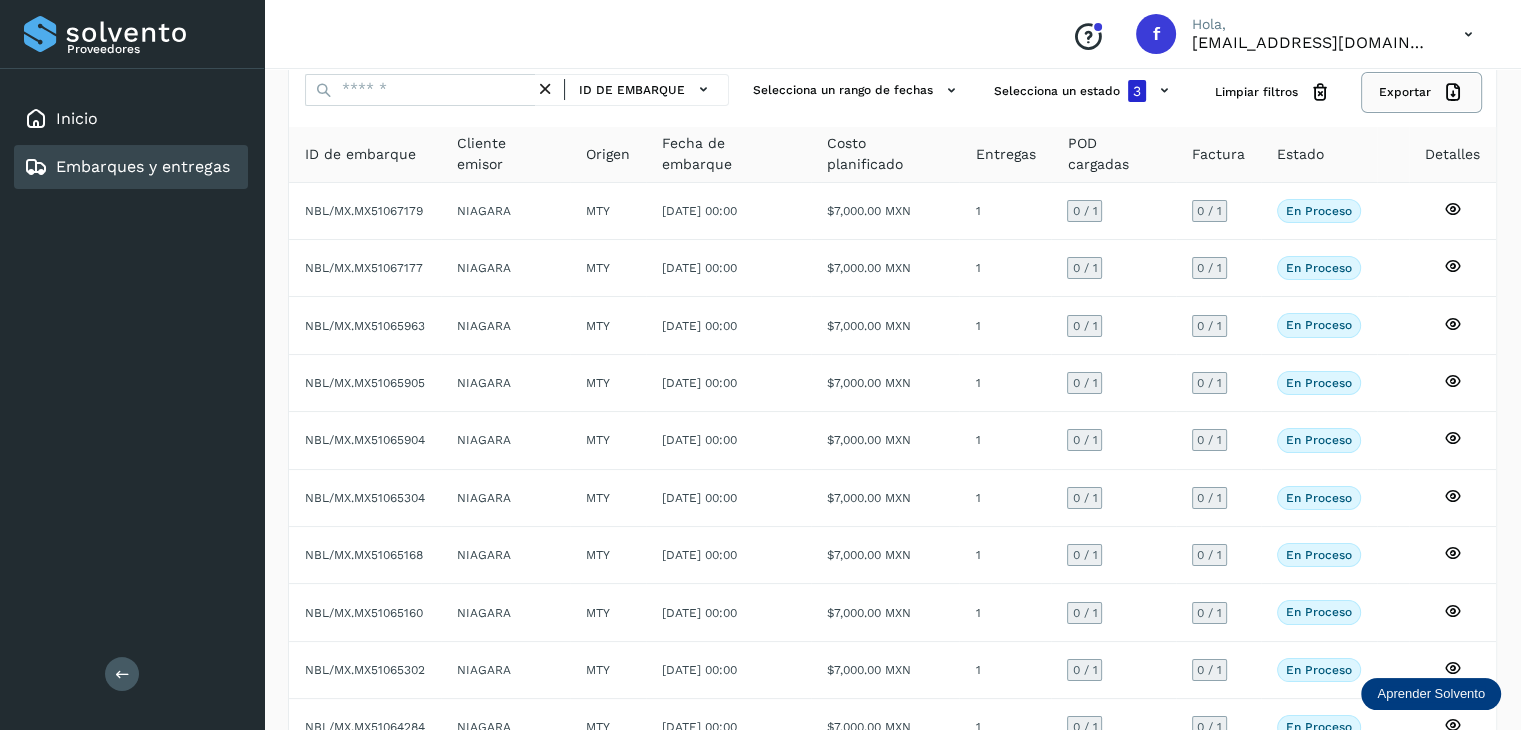 click on "Exportar" 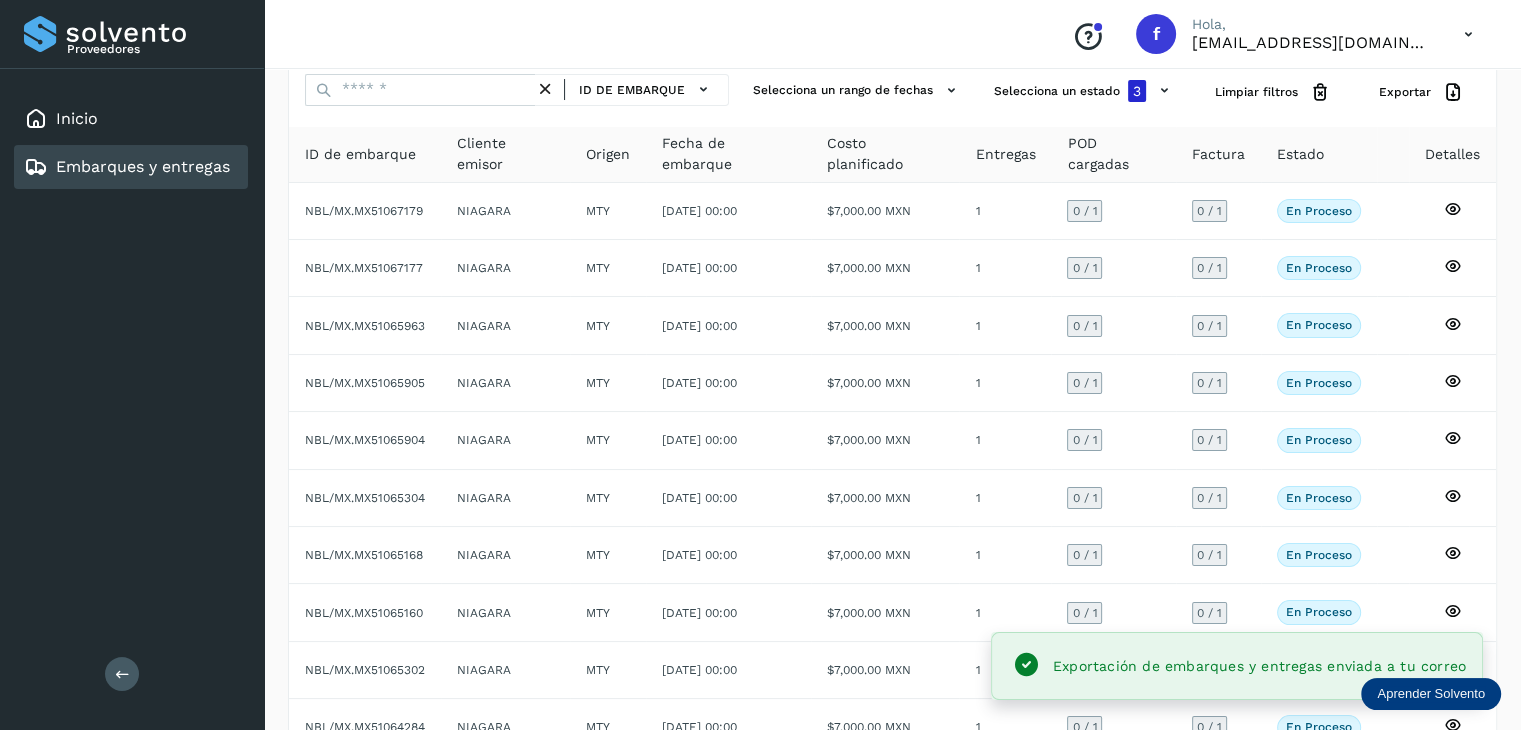 scroll, scrollTop: 0, scrollLeft: 0, axis: both 